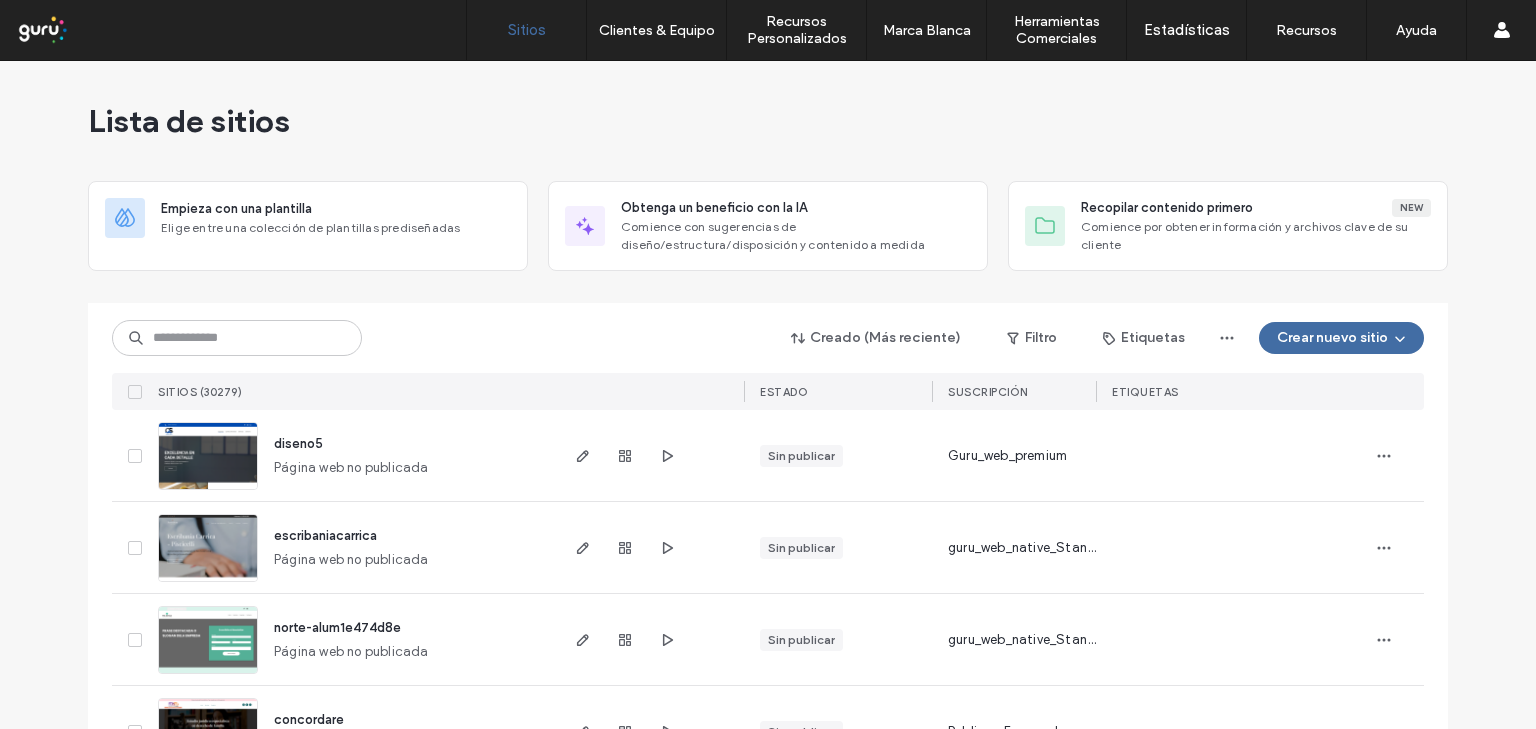 scroll, scrollTop: 0, scrollLeft: 0, axis: both 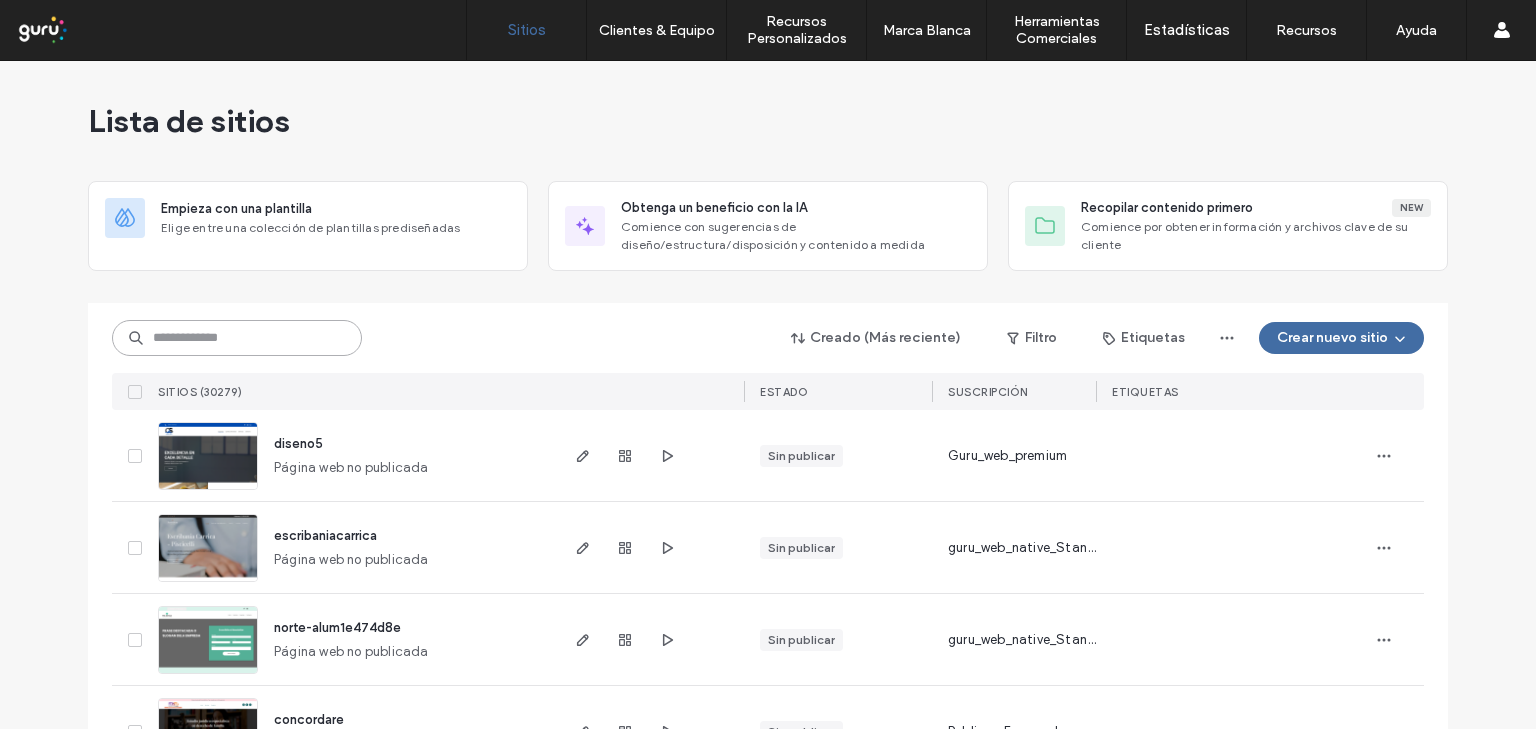 click at bounding box center (237, 338) 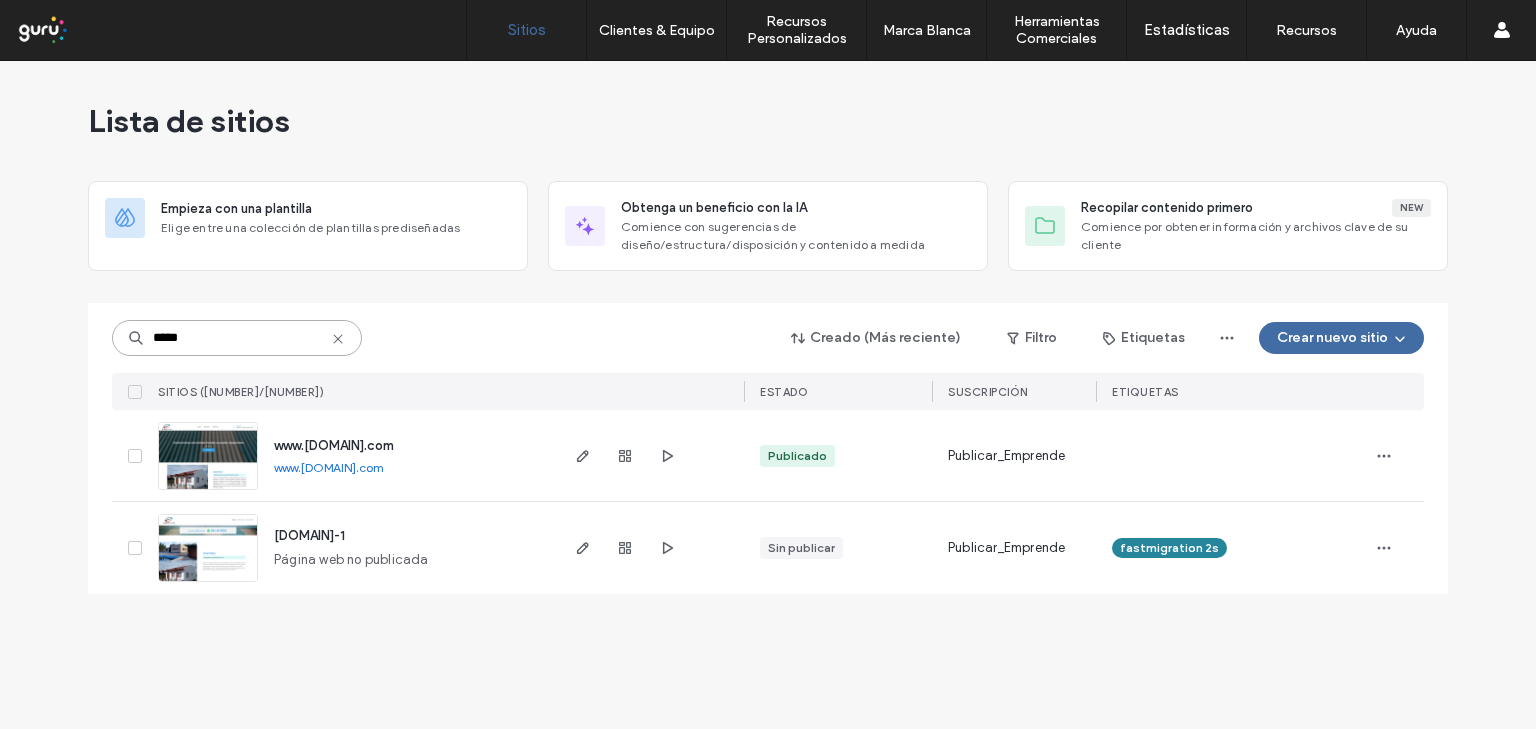 type on "*****" 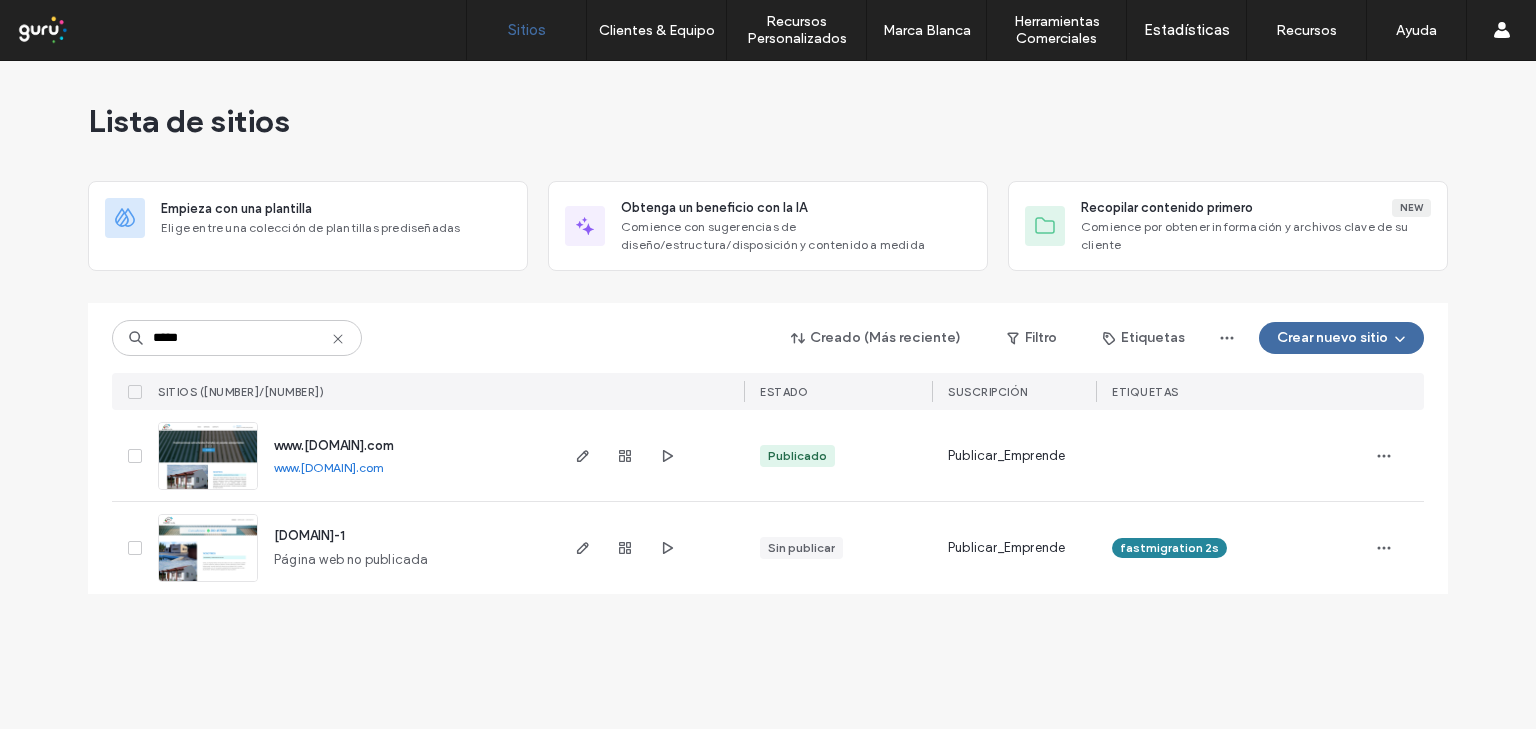 click on "www.[DOMAIN].com" at bounding box center (329, 467) 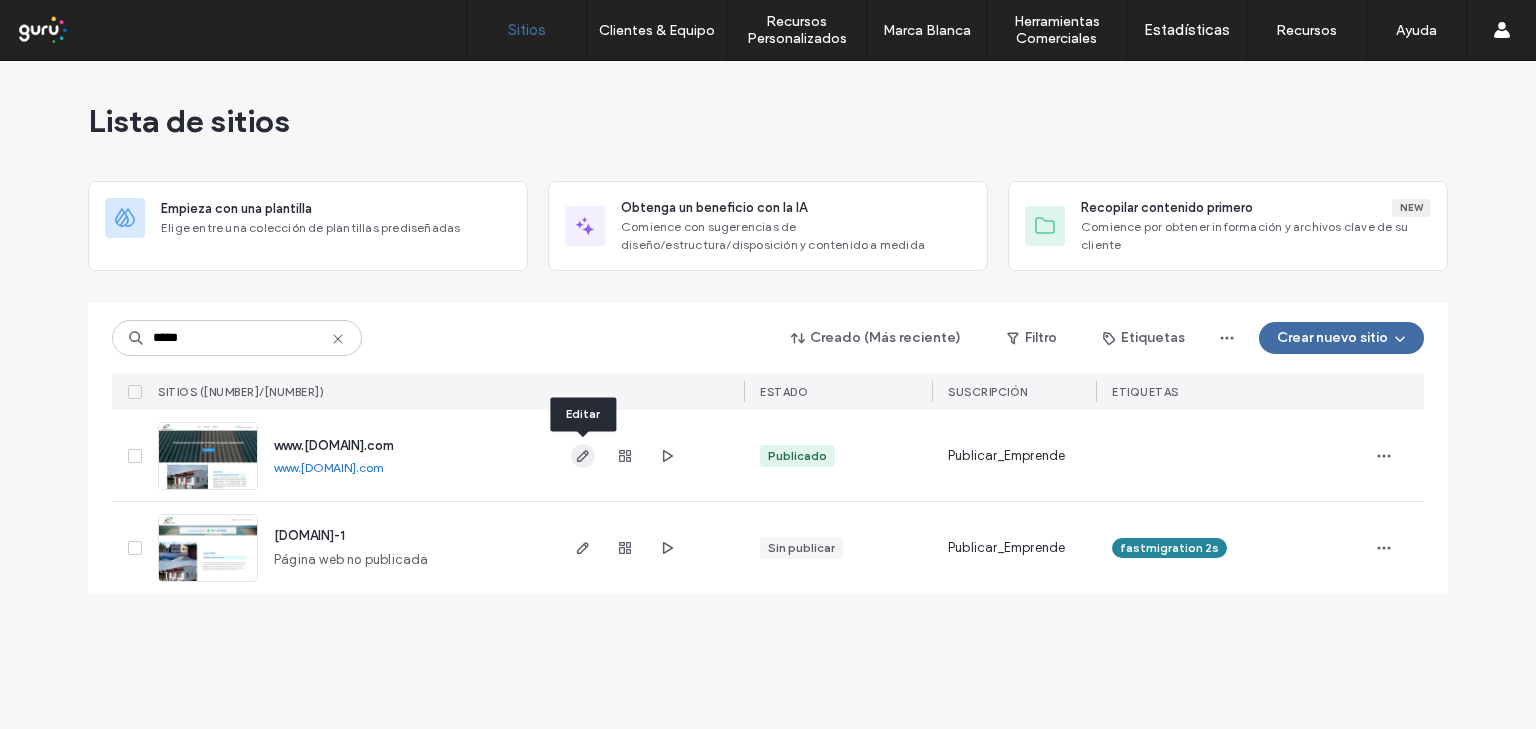 click 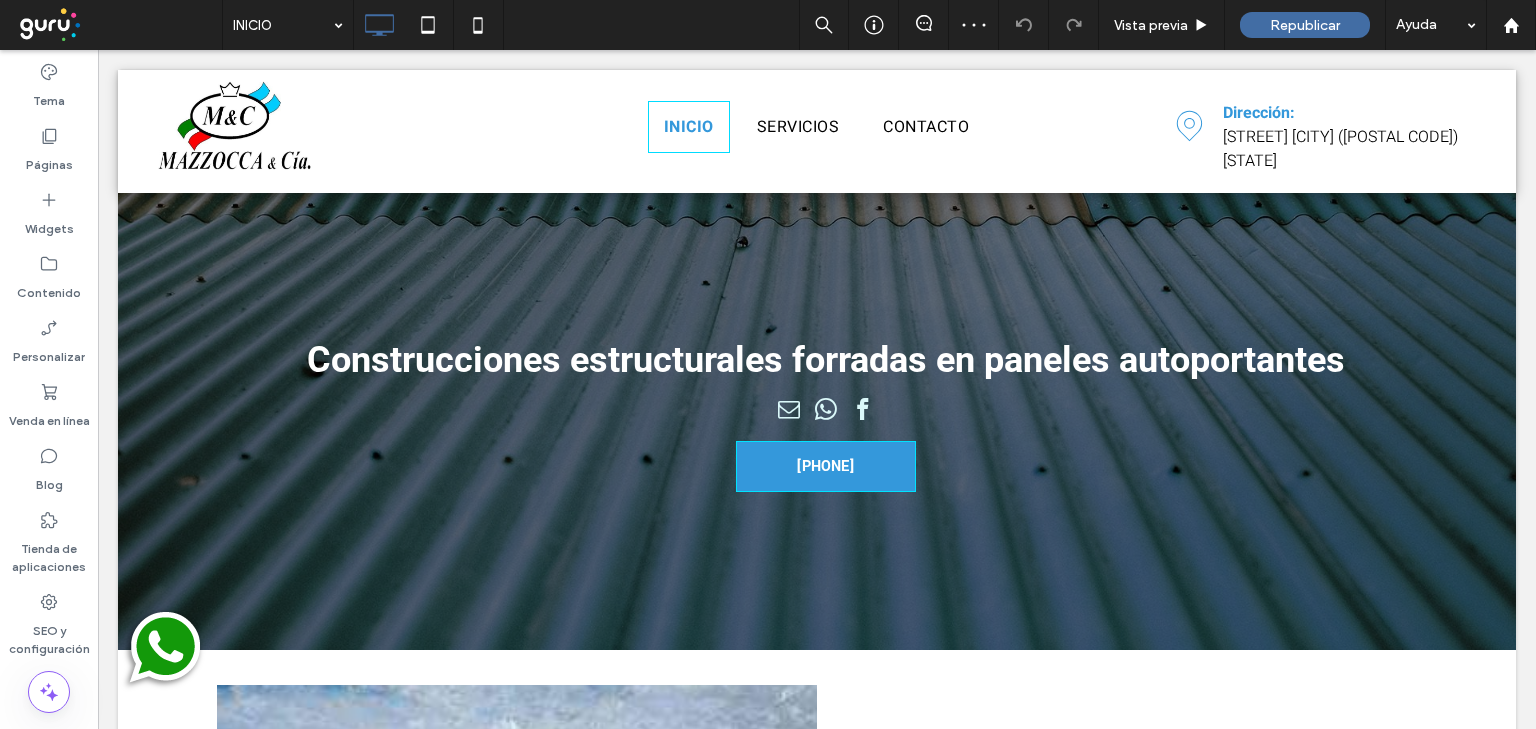 scroll, scrollTop: 0, scrollLeft: 0, axis: both 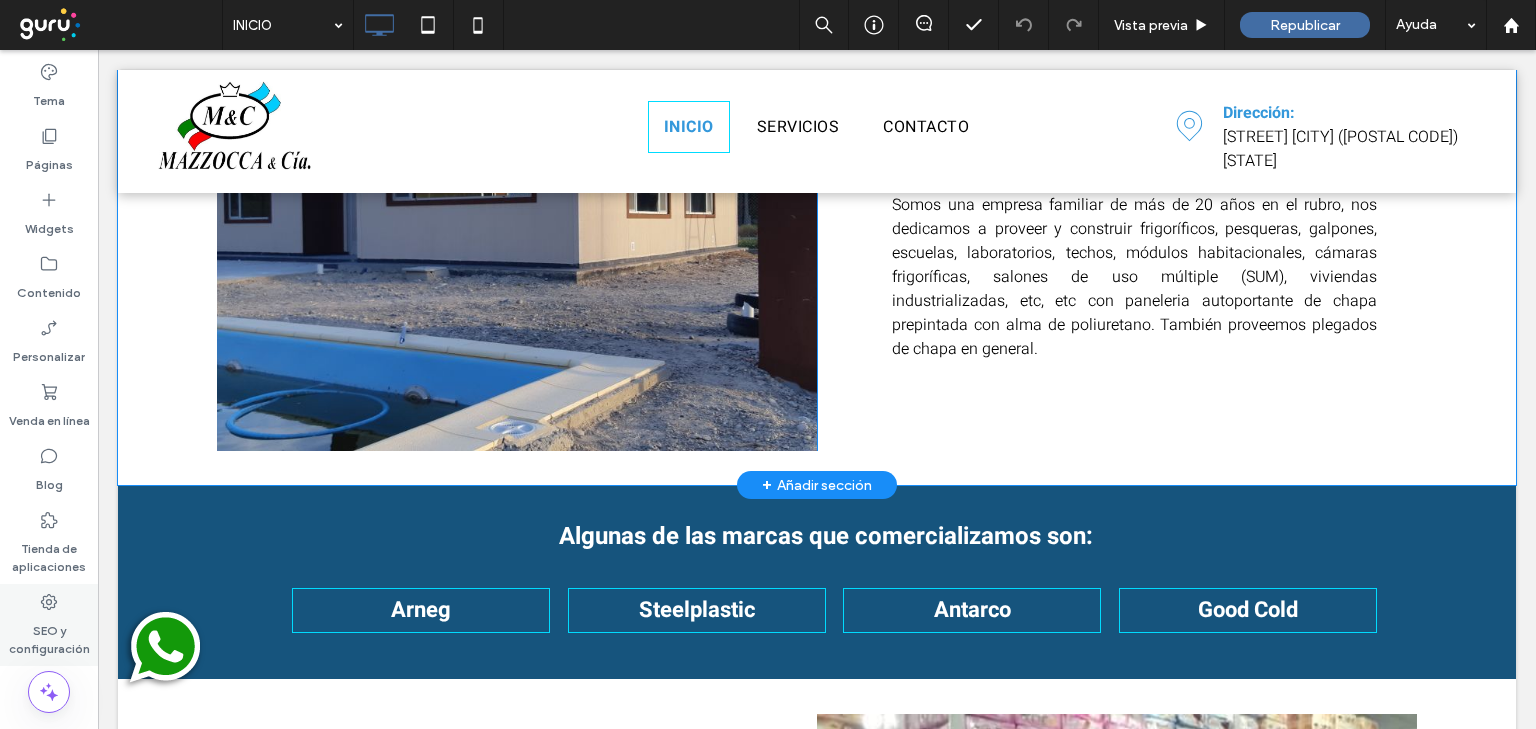 click on "SEO y configuración" at bounding box center (49, 635) 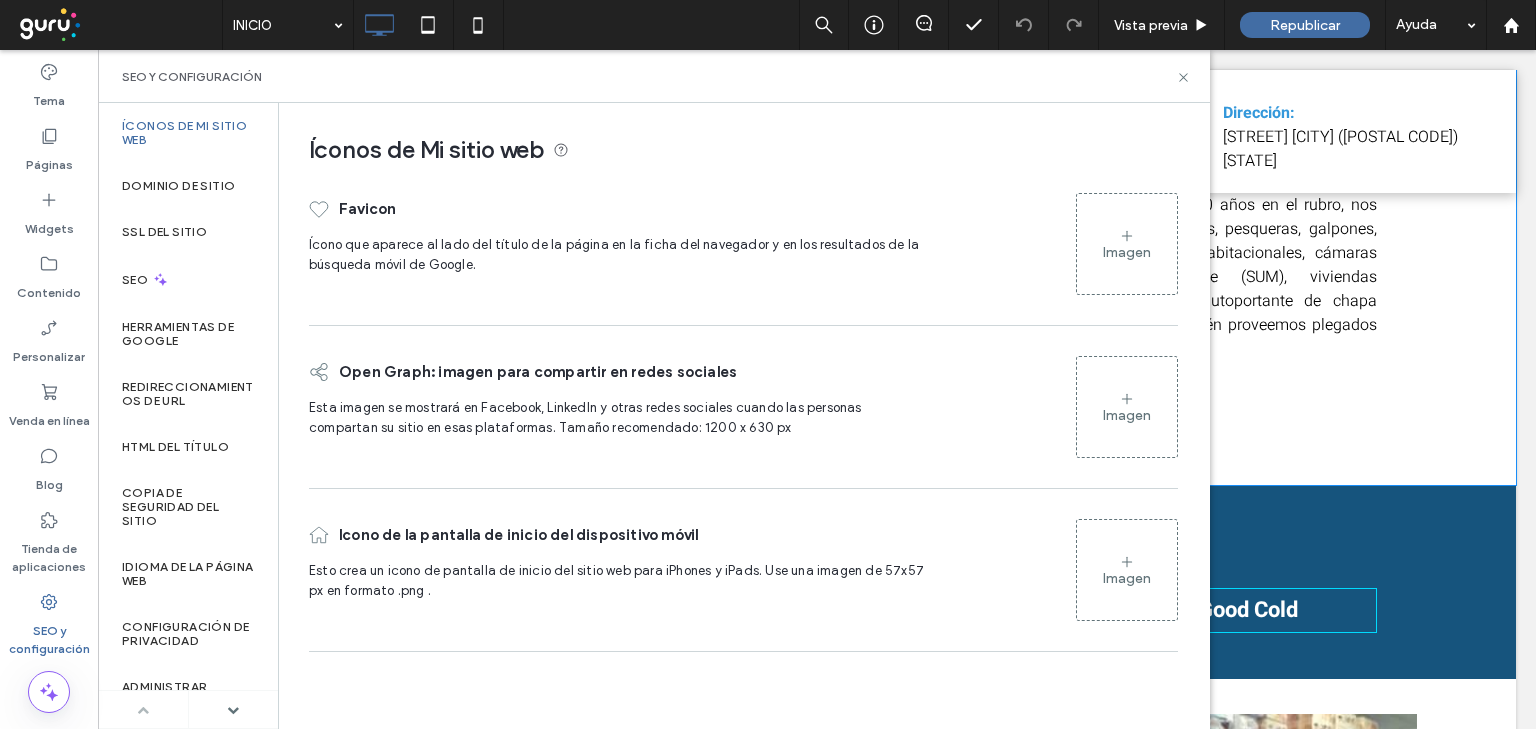 click on "Imagen" at bounding box center [1127, 244] 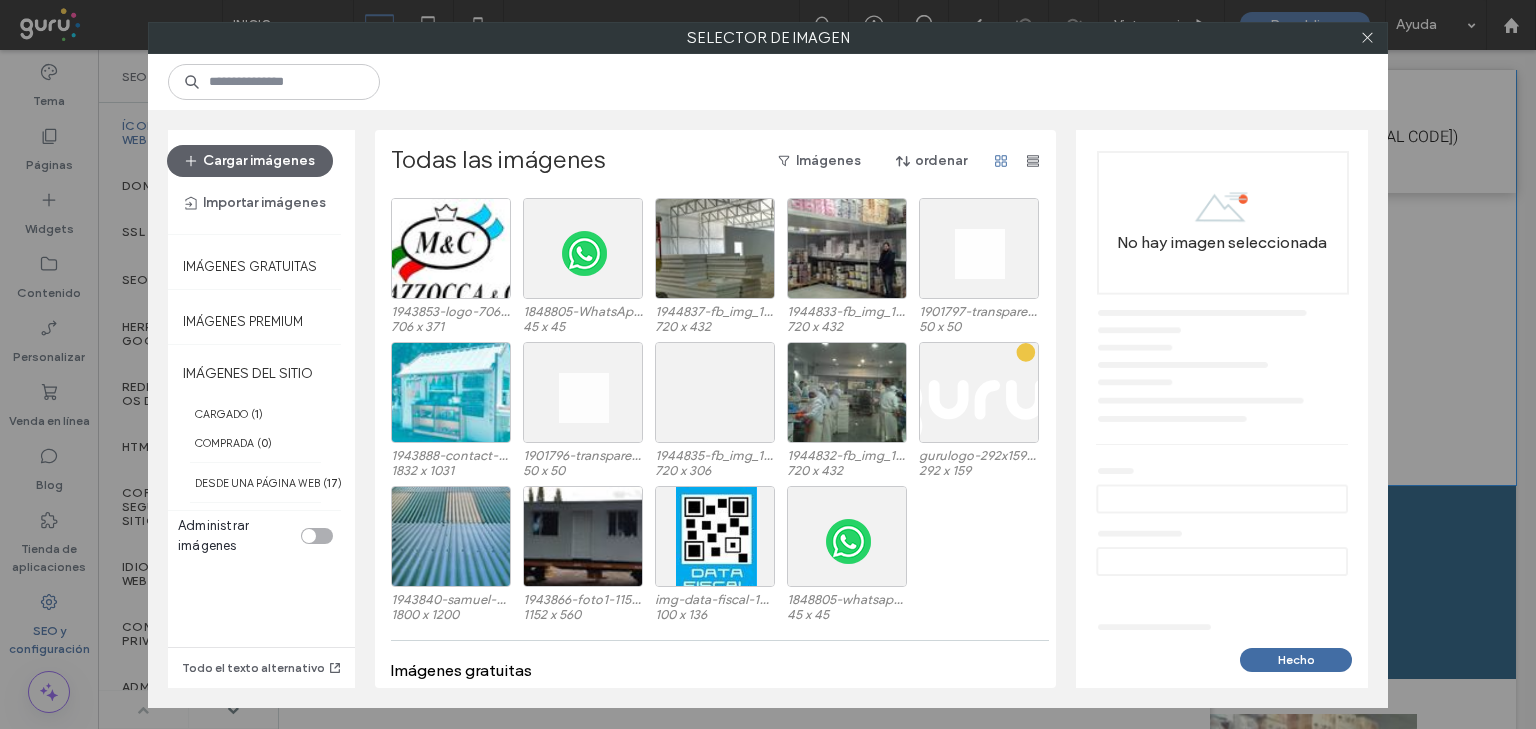 scroll, scrollTop: 0, scrollLeft: 0, axis: both 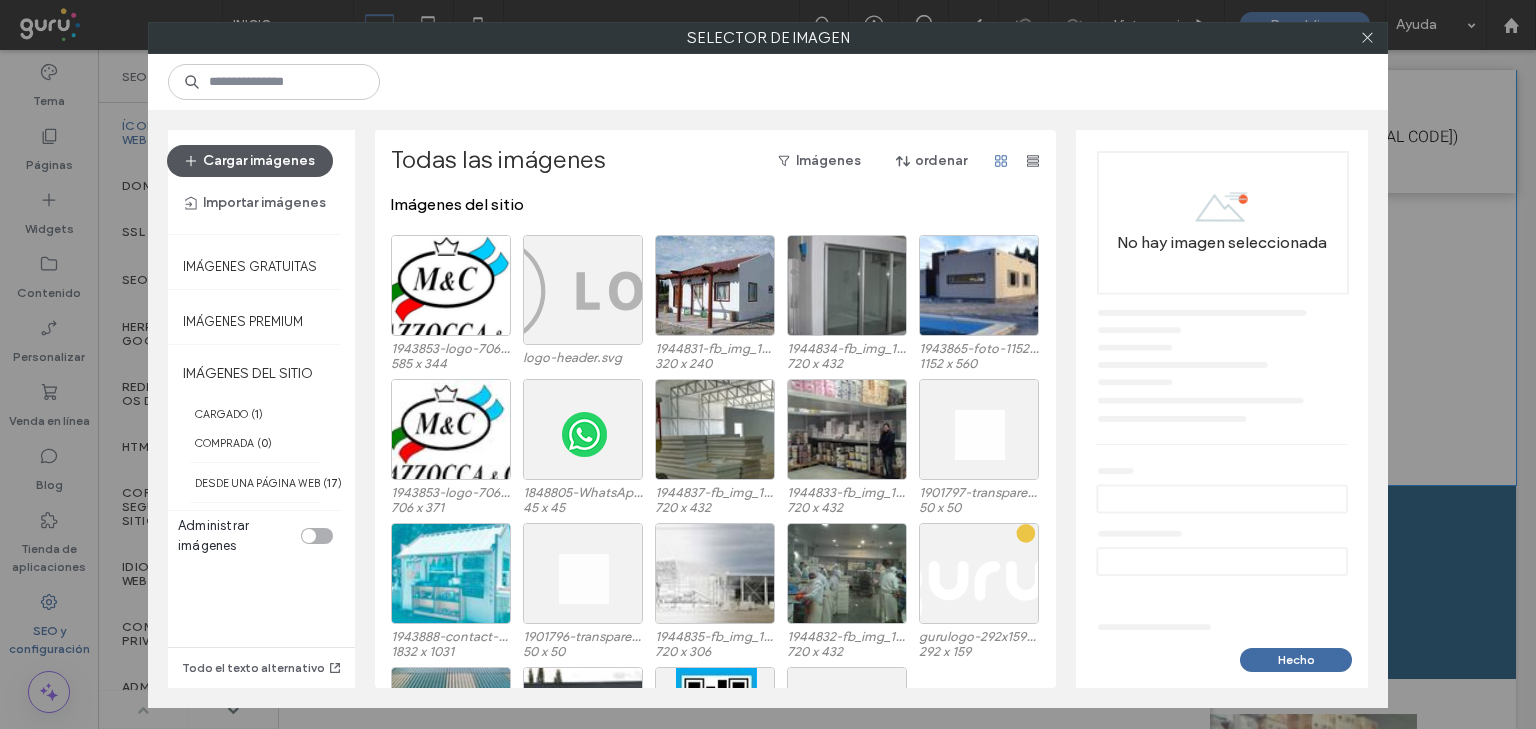 click on "Cargar imágenes" at bounding box center (250, 161) 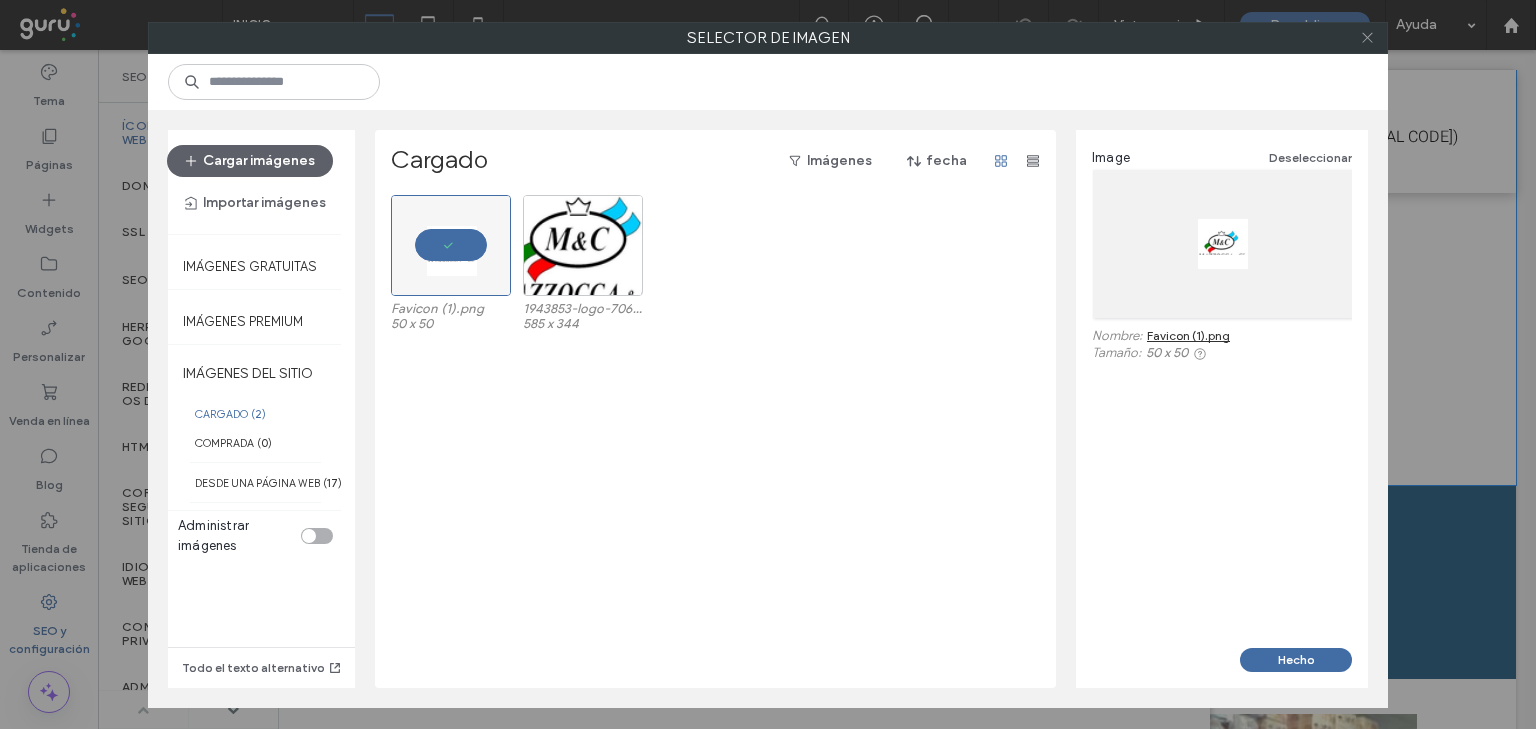 click 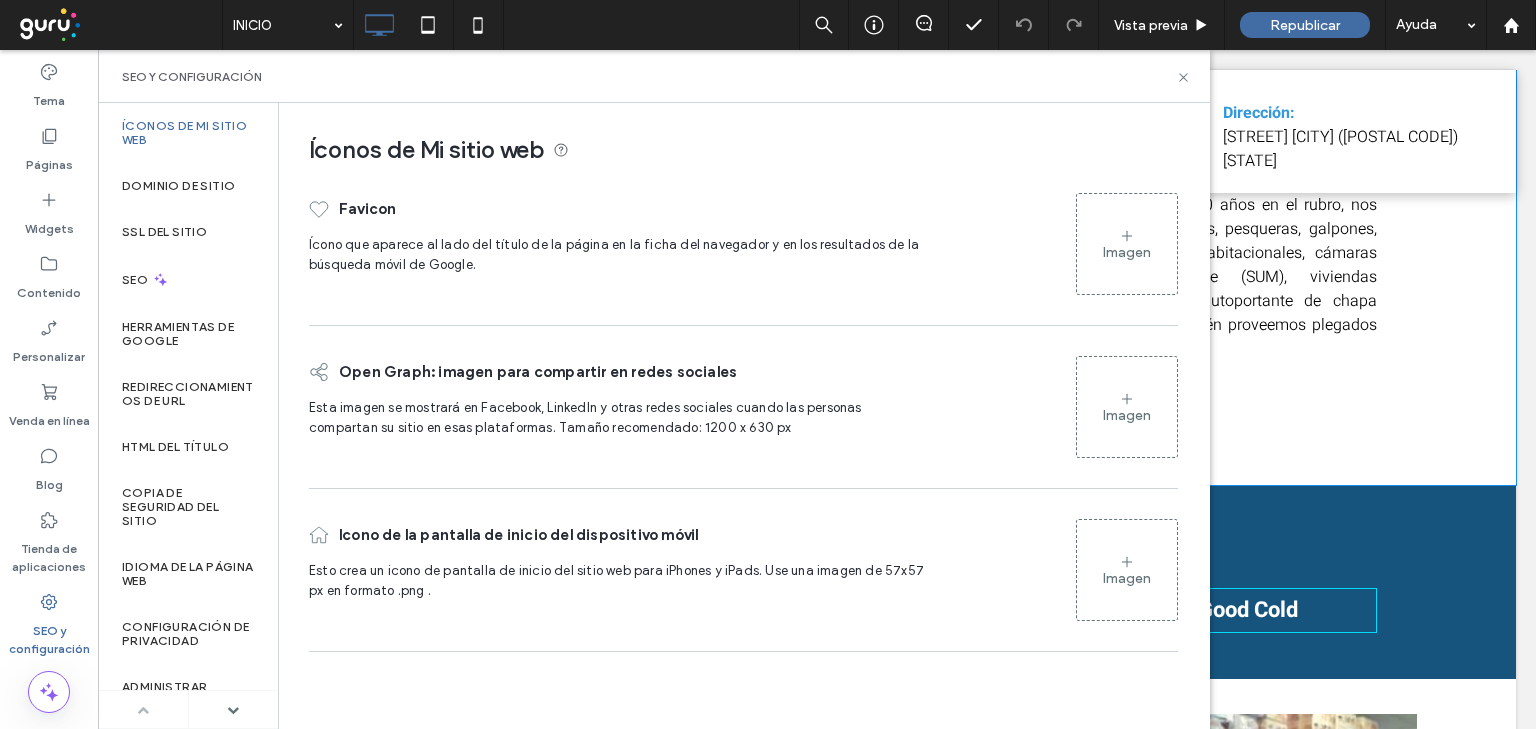 click on "Imagen" at bounding box center (1127, 244) 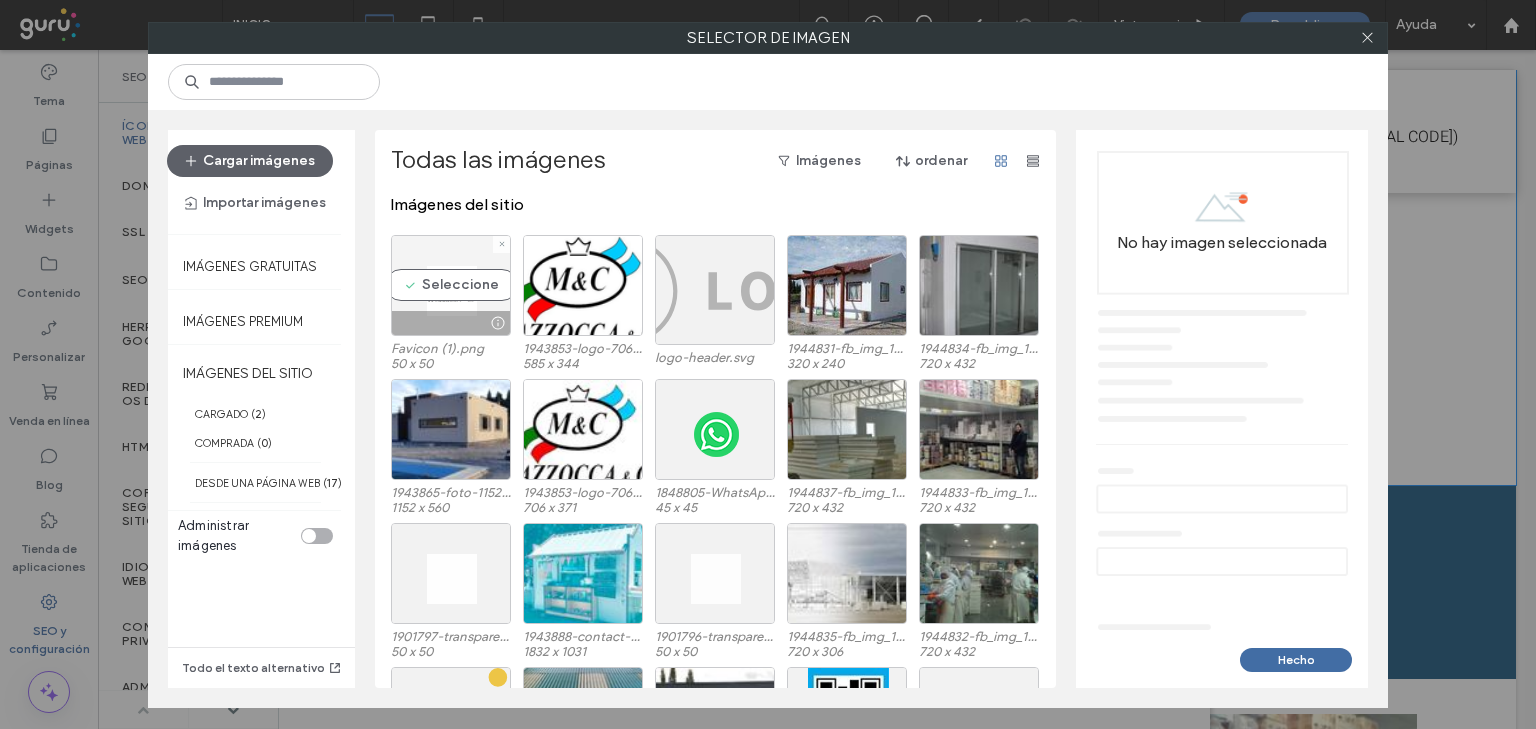 click on "Seleccione" at bounding box center (451, 285) 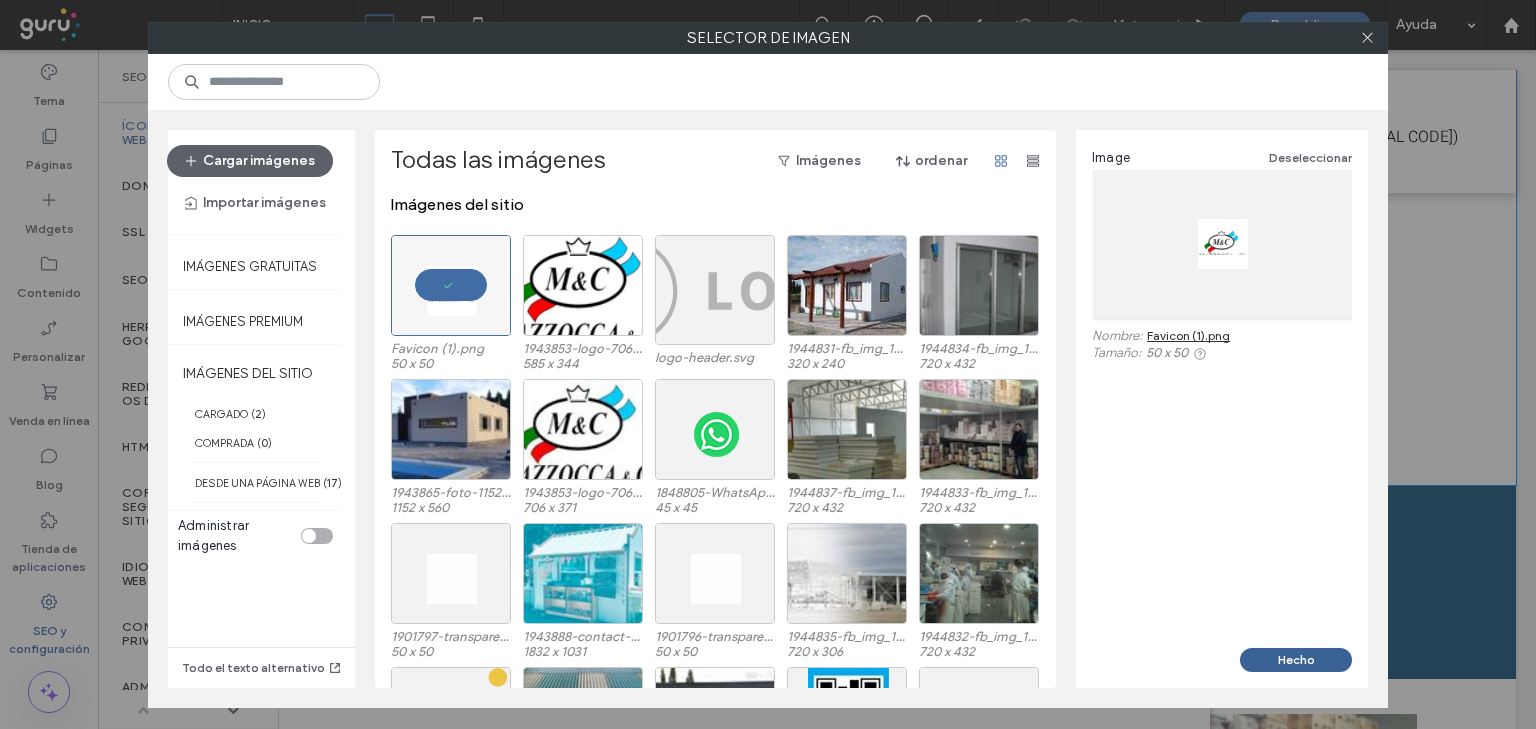 click on "Hecho" at bounding box center [1296, 660] 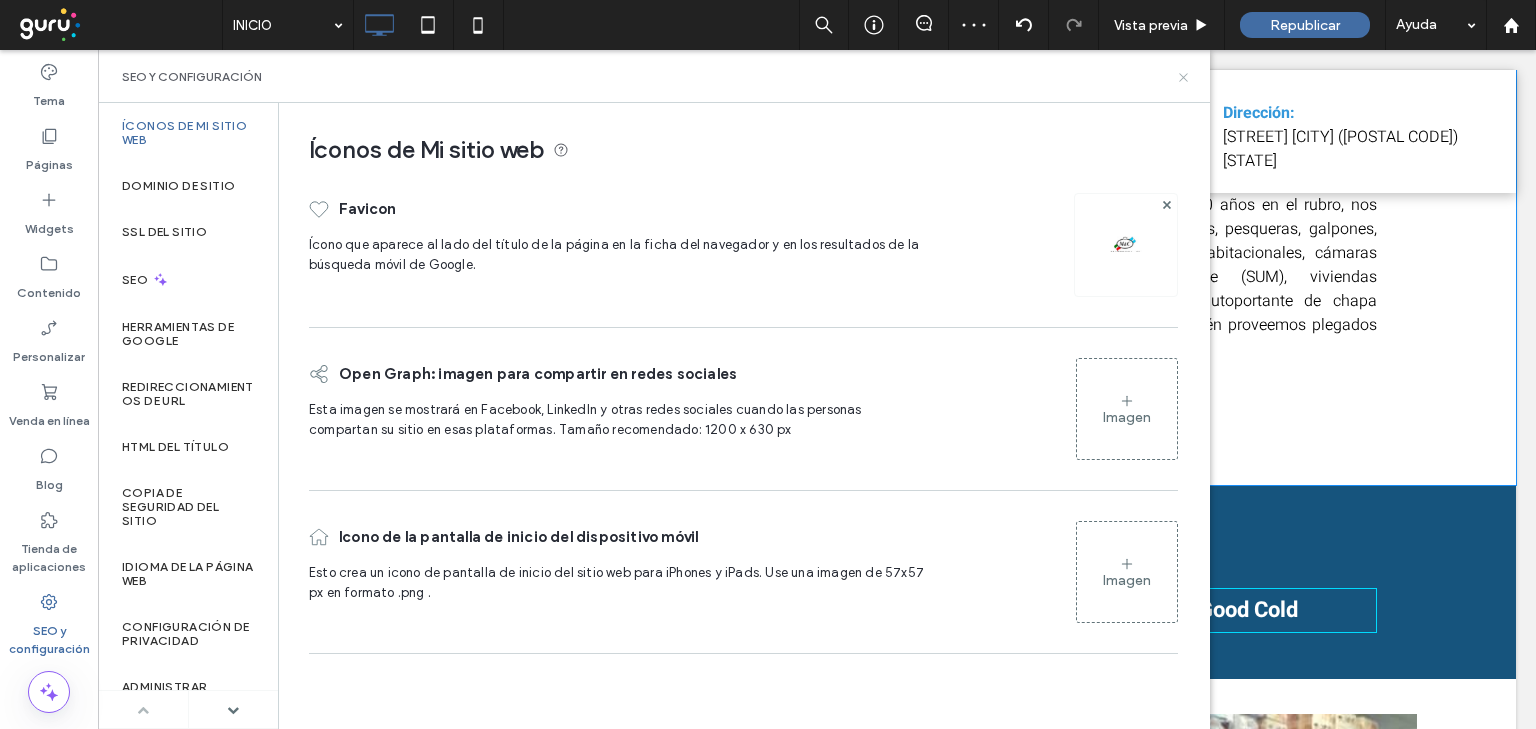 click 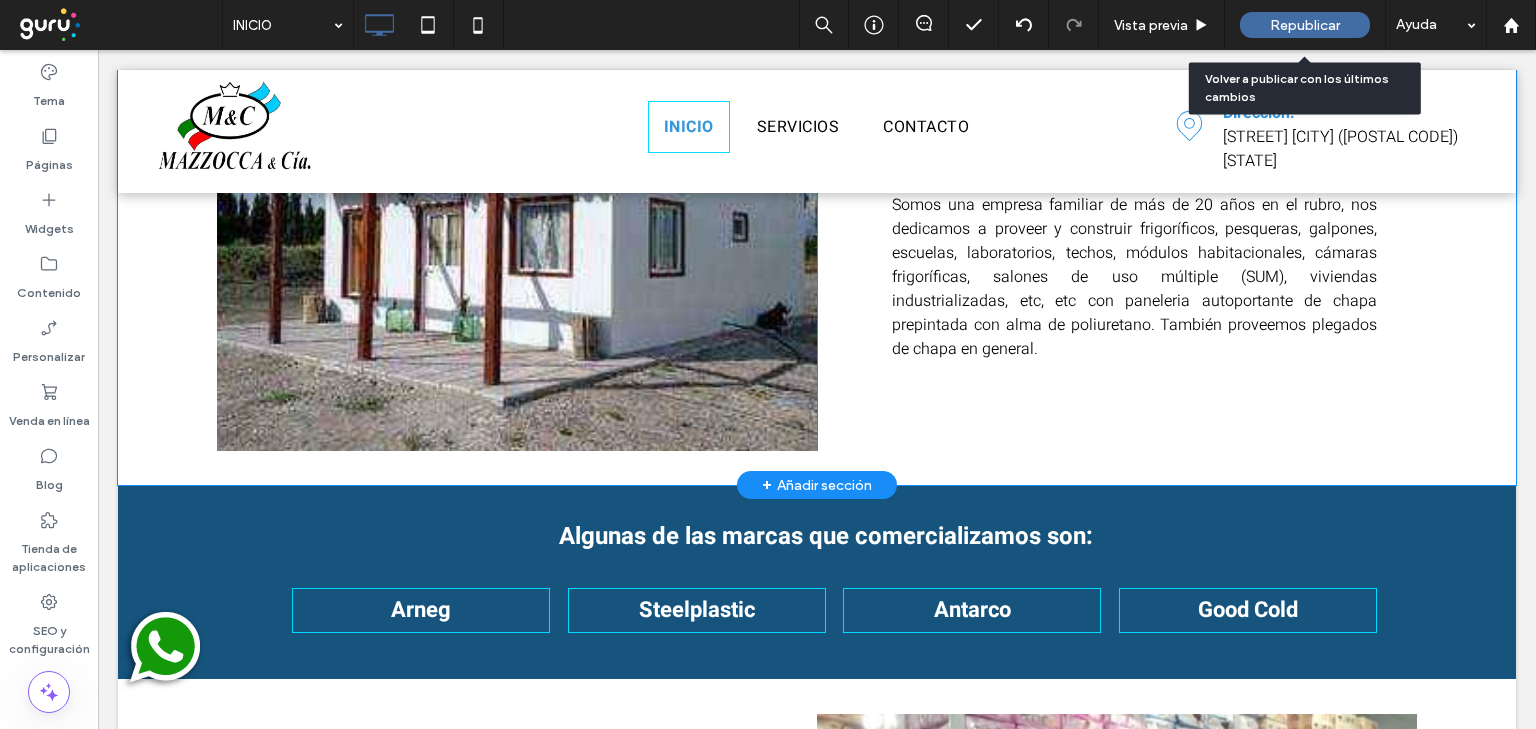 click on "Republicar" at bounding box center (1305, 25) 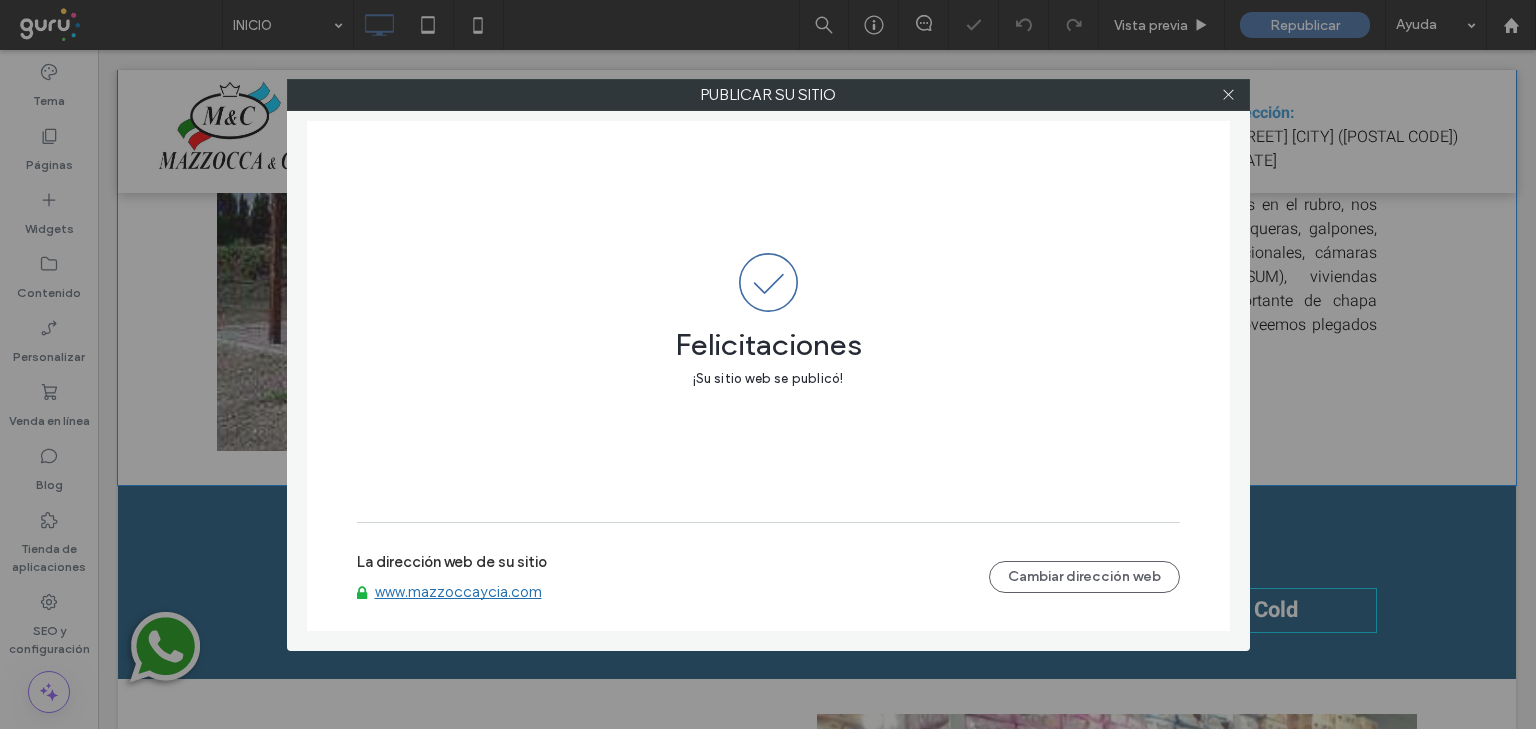 click on "www.[DOMAIN].com" at bounding box center [458, 592] 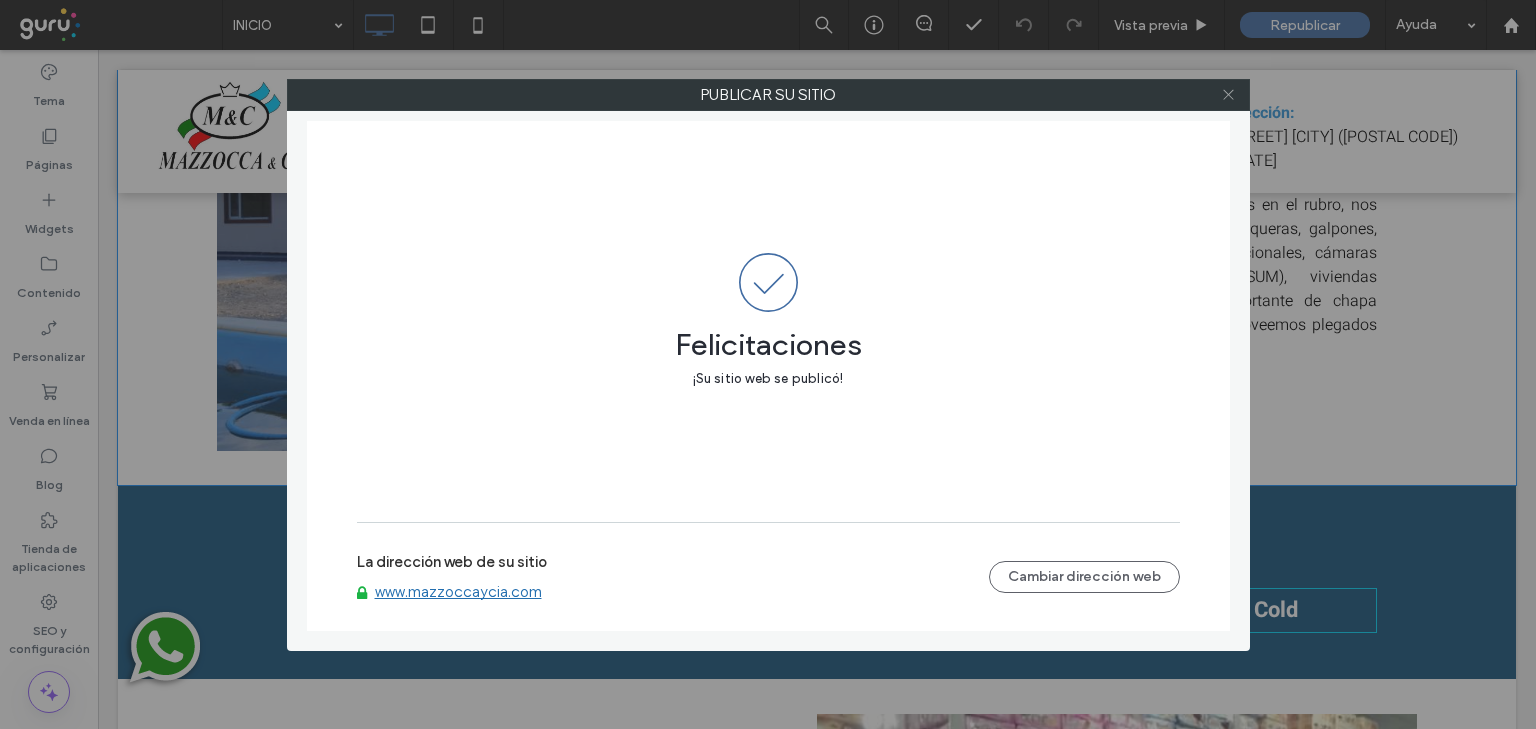 click at bounding box center (1228, 95) 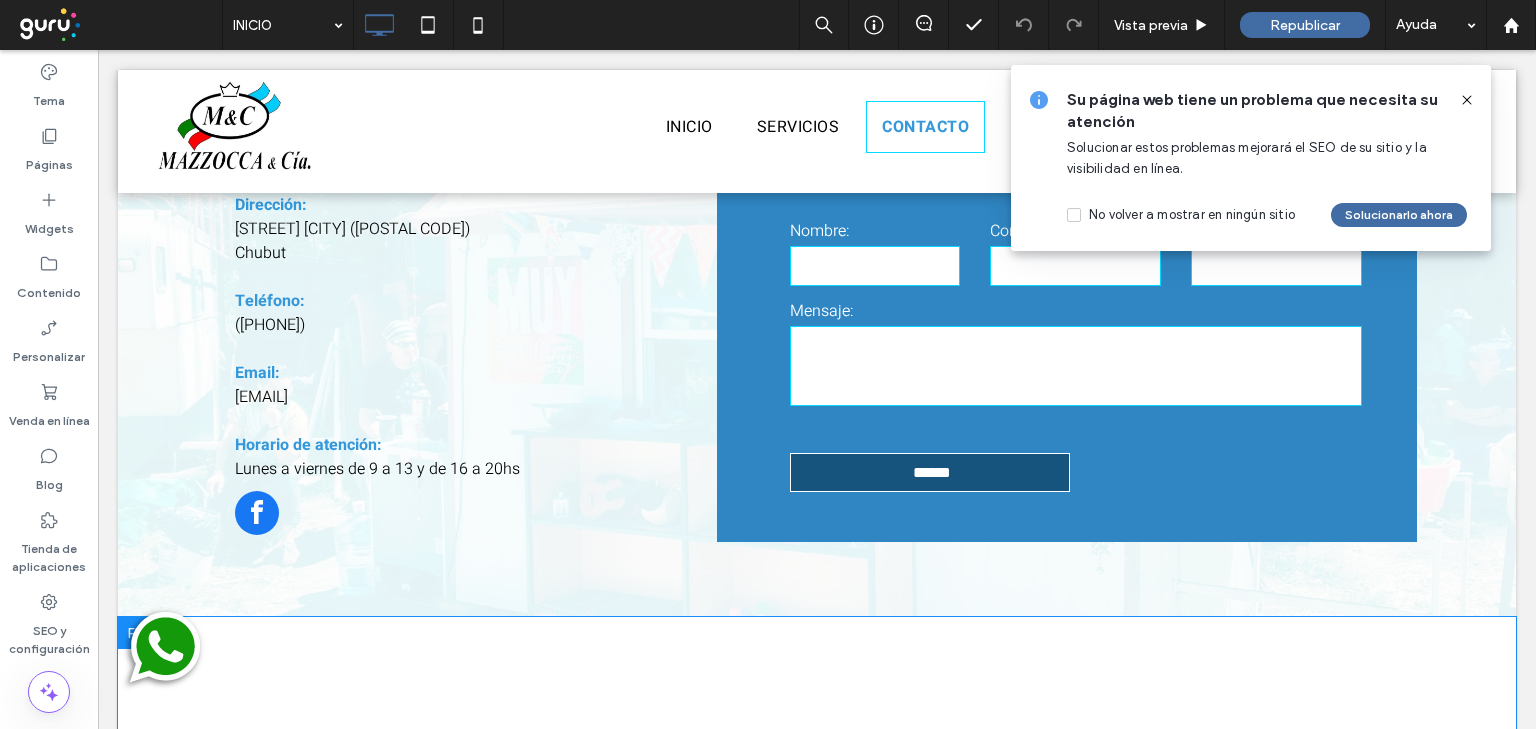 scroll, scrollTop: 2509, scrollLeft: 0, axis: vertical 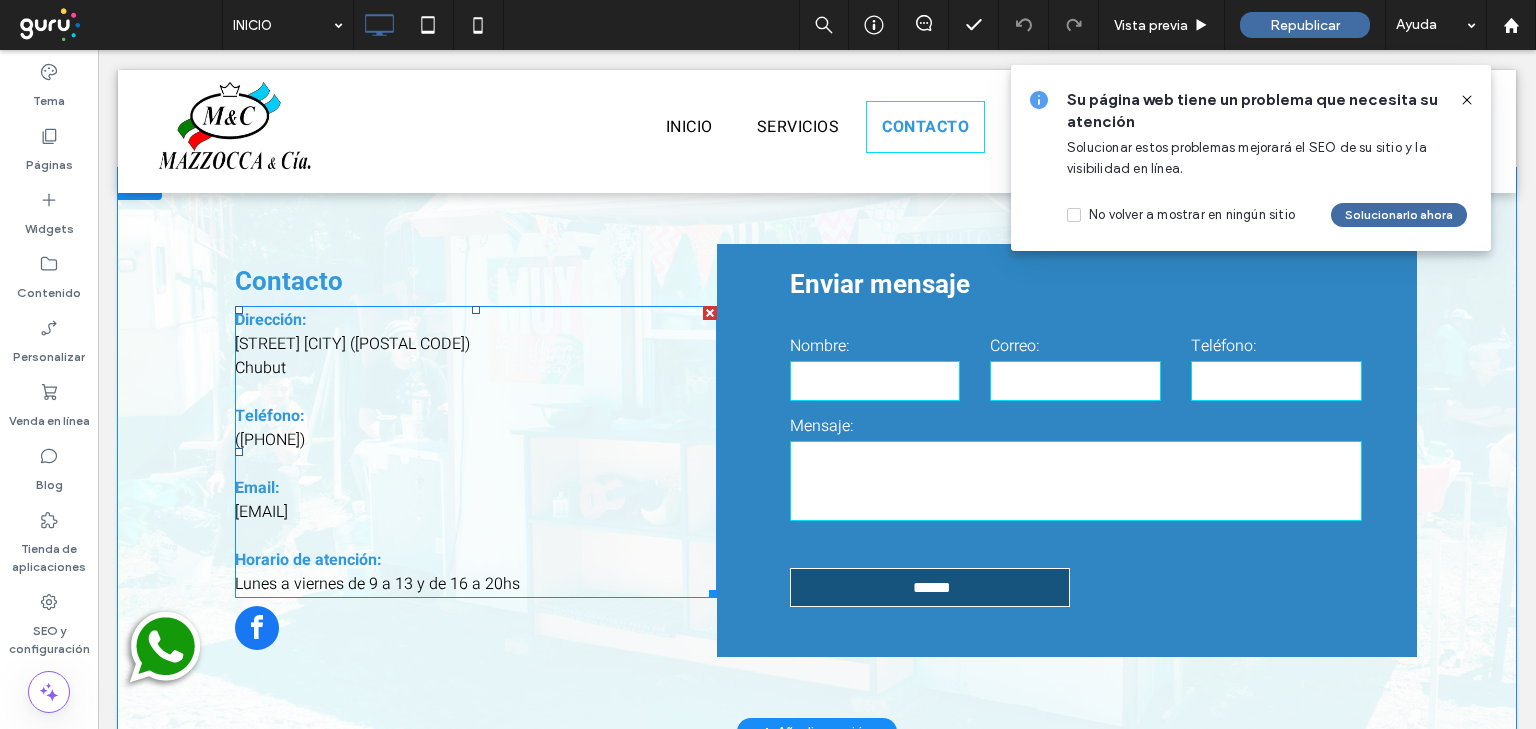 click on "España 119 Trelew (9100)" at bounding box center [352, 344] 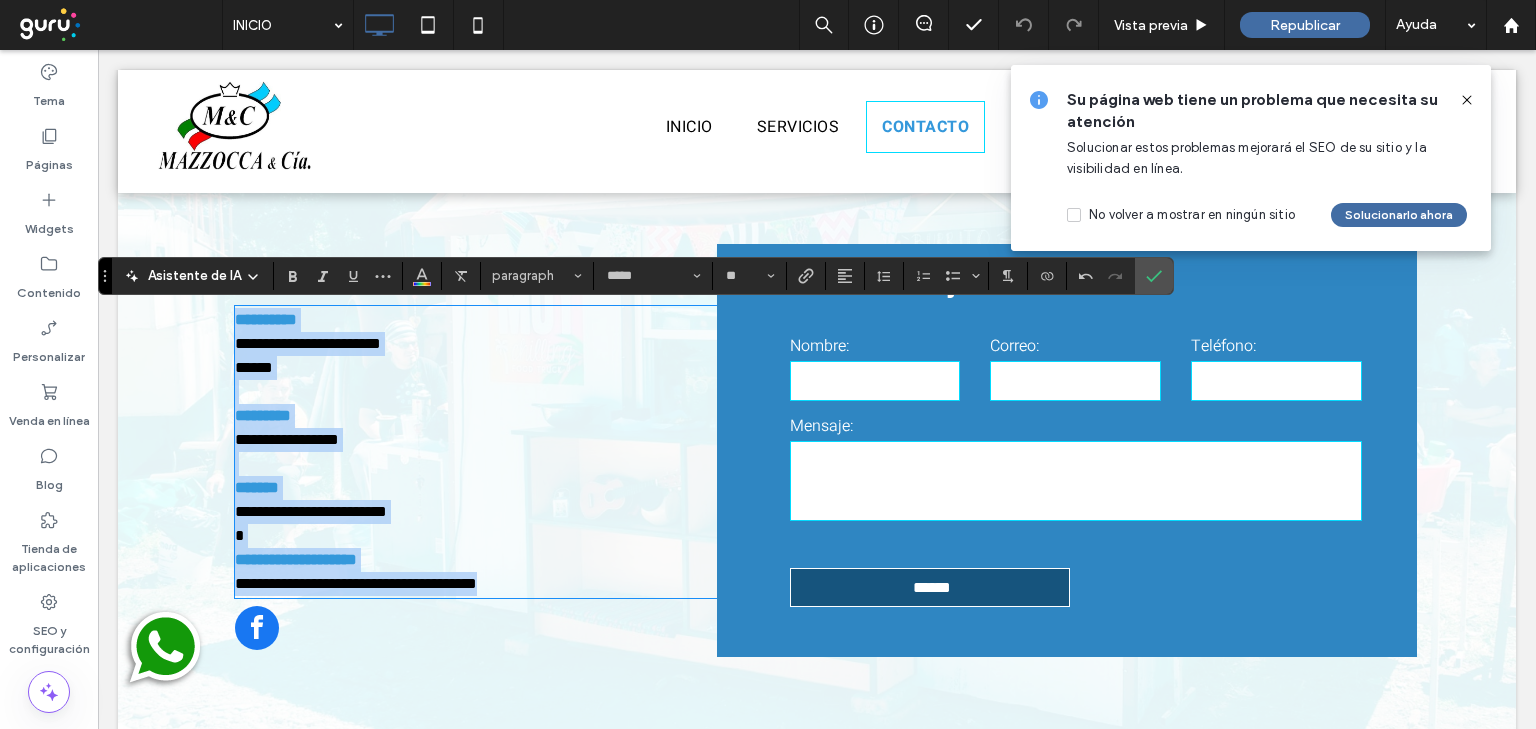 click on "******" at bounding box center (476, 368) 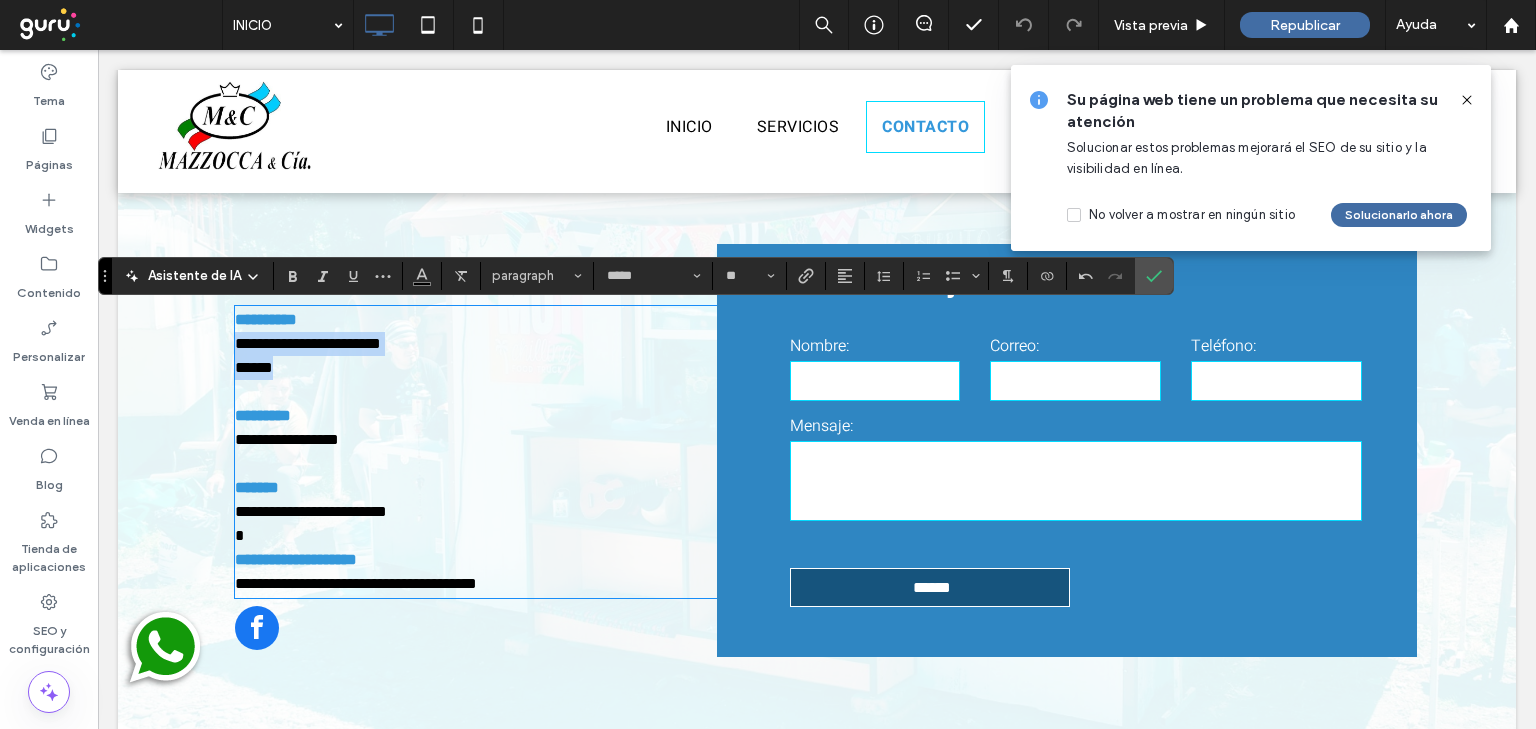drag, startPoint x: 290, startPoint y: 373, endPoint x: 228, endPoint y: 355, distance: 64.56005 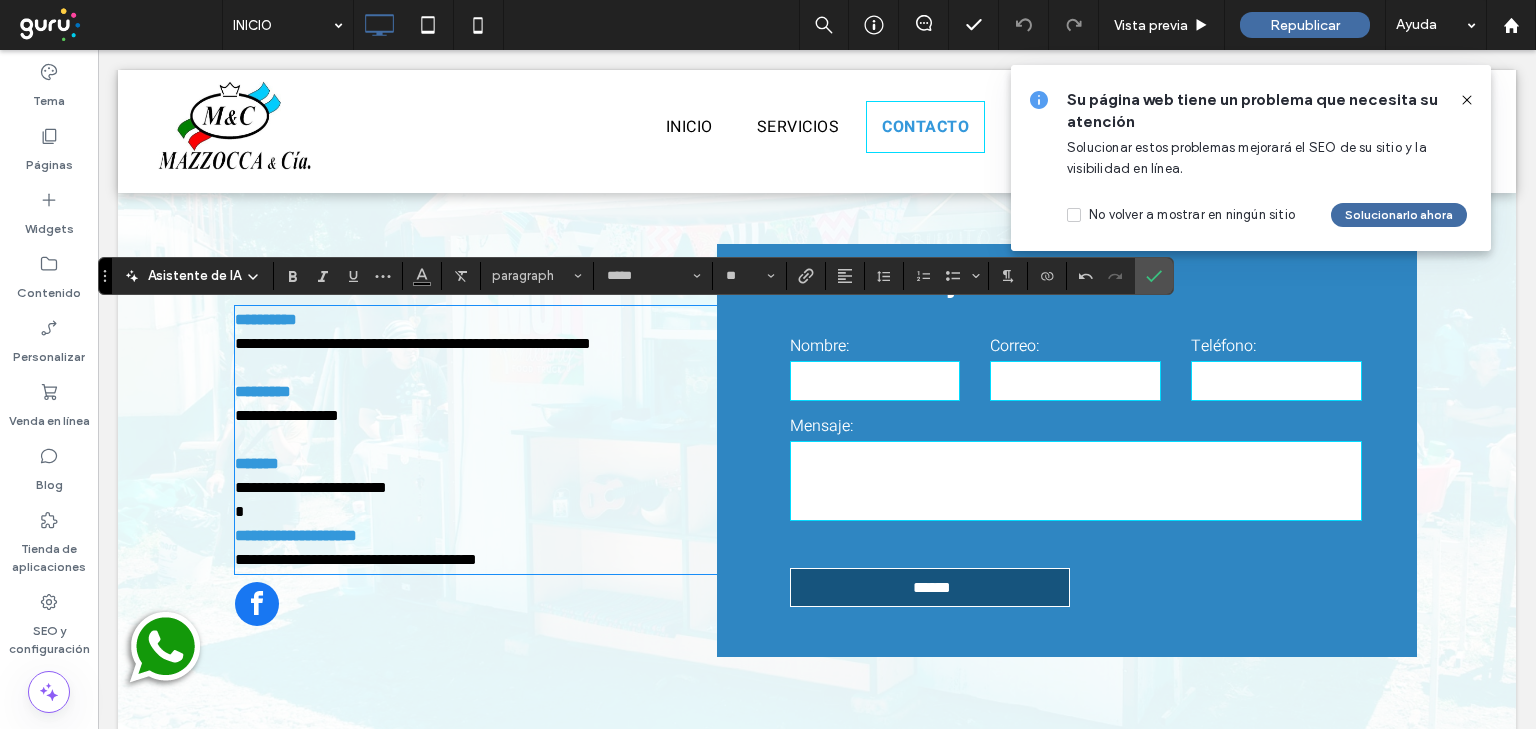 scroll, scrollTop: 0, scrollLeft: 0, axis: both 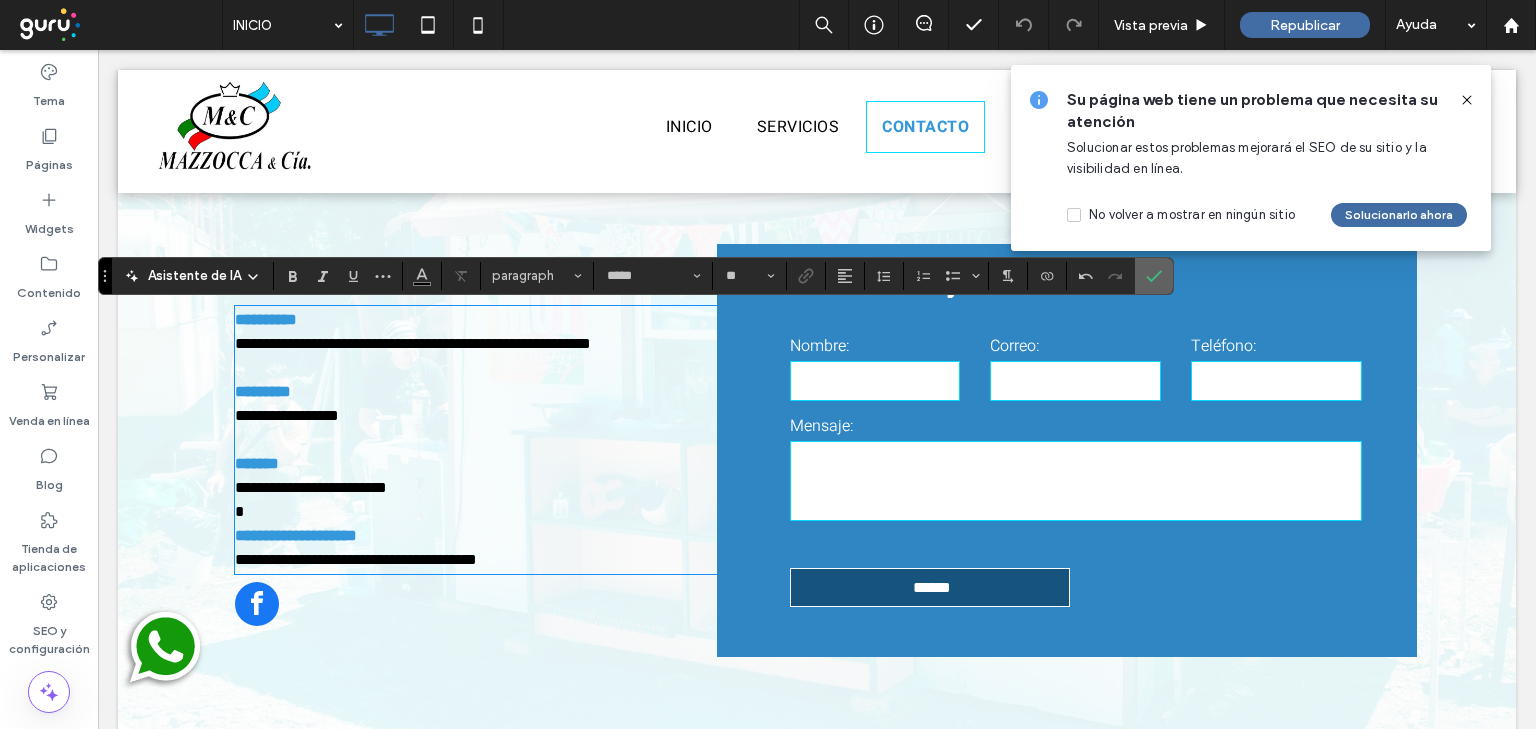 click at bounding box center [1154, 276] 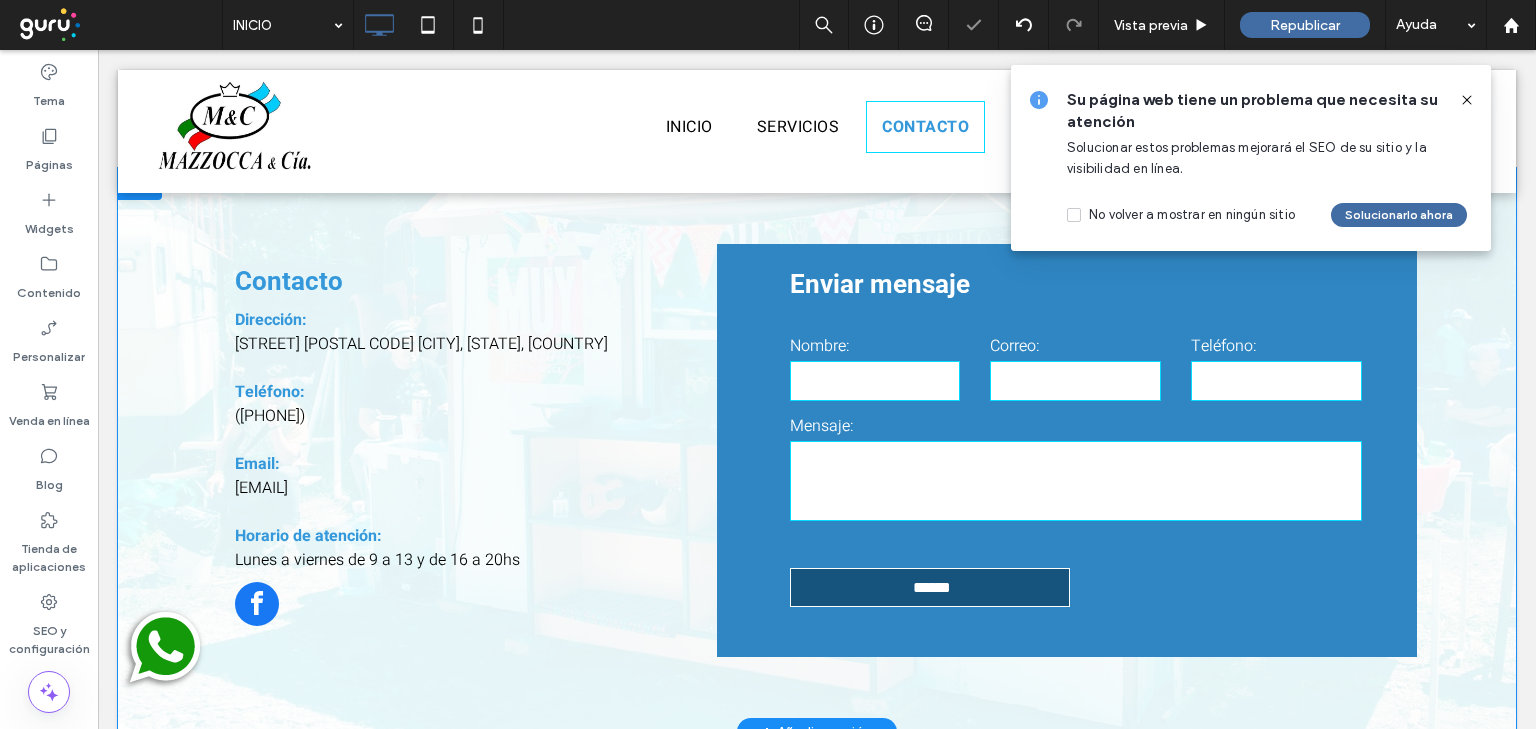 click 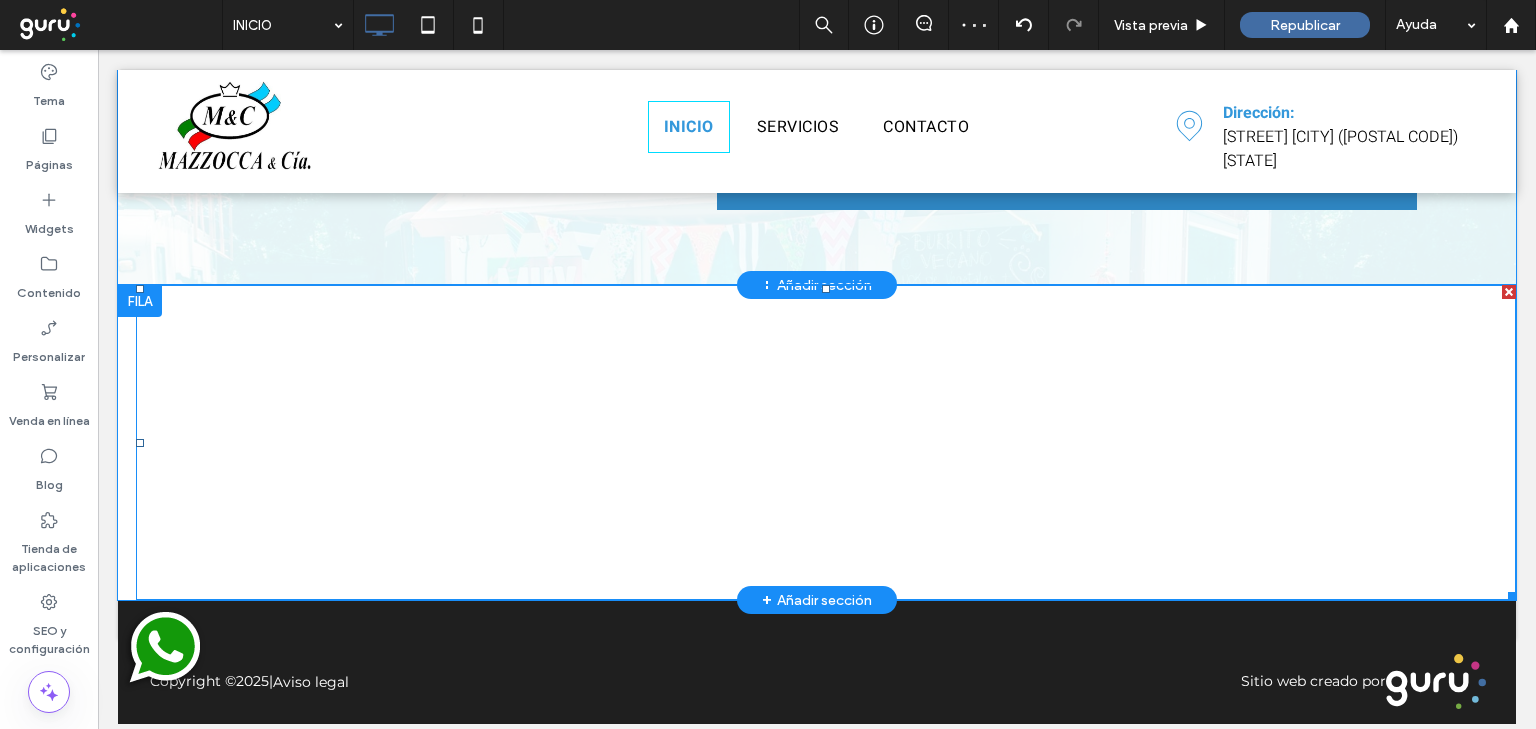 scroll, scrollTop: 2909, scrollLeft: 0, axis: vertical 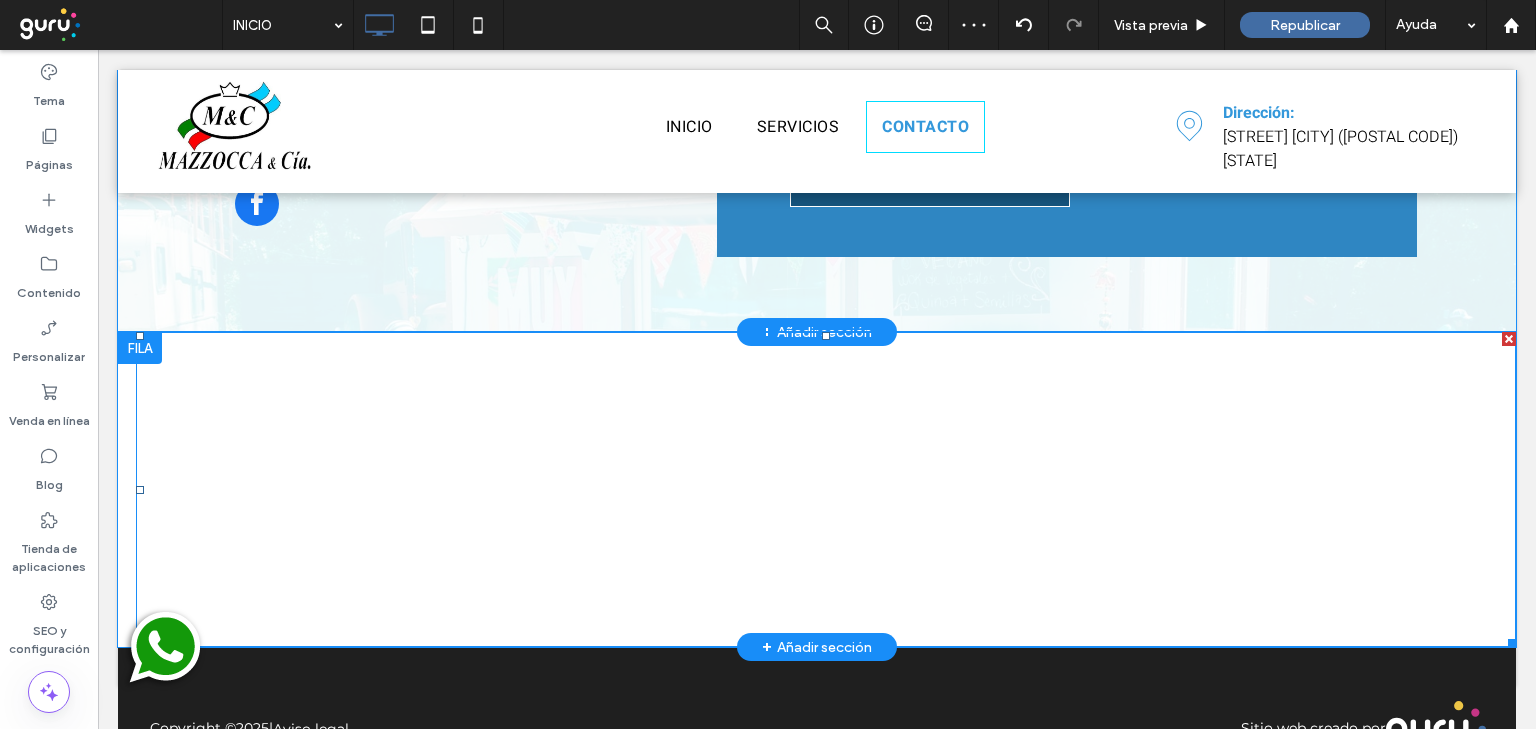 click at bounding box center [826, 489] 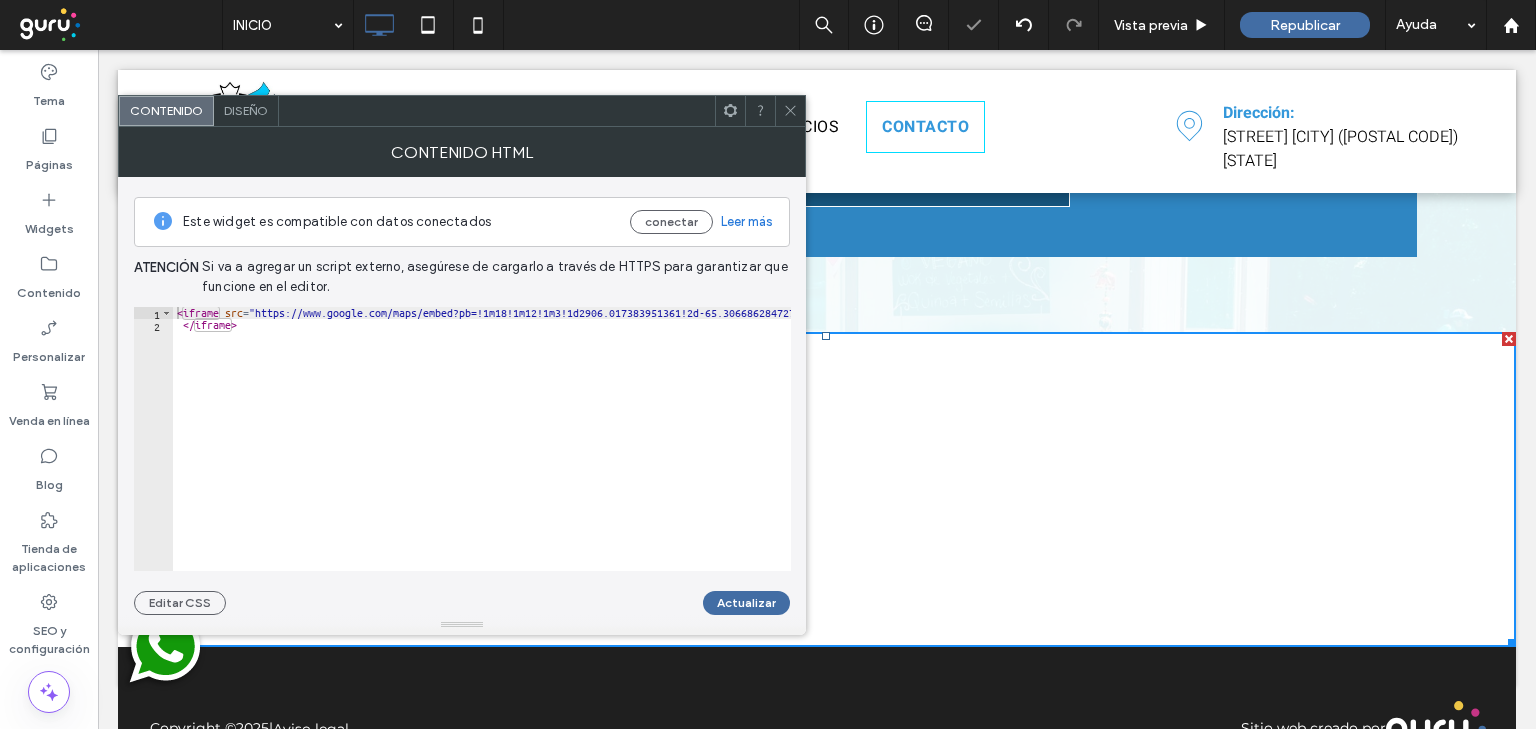 click on "Este widget es compatible con datos conectados conectar Leer más Atención   Si va a agregar un script externo, asegúrese de cargarlo a través de HTTPS para garantizar que funcione en el editor. 1 2 < iframe   src = "https://www.google.com/maps/embed?pb=!1m18!1m12!1m3!1d2906.017383951361!2d-65.30668628472735!3d-43.25105747191481!2m3!1f0!2f0!3f0!3m2!1i1024!2i768!4f13.1!3m3!1m2!1s0xbe0144b66ec47eb7%3A0xd484e0b88c660e02!2sEspa%C3%B1a%20119%2C%20Trelew%2C%20Chubut!5e0!3m2!1ses!2sar!4v1626899951483!5m2!1ses!2sar"   width = "100%"   height = "100%"   style = "border:0;"   allowfullscreen = ""   loading = "lazy" >   </ iframe >     Editar CSS Actualizar" at bounding box center [462, 396] 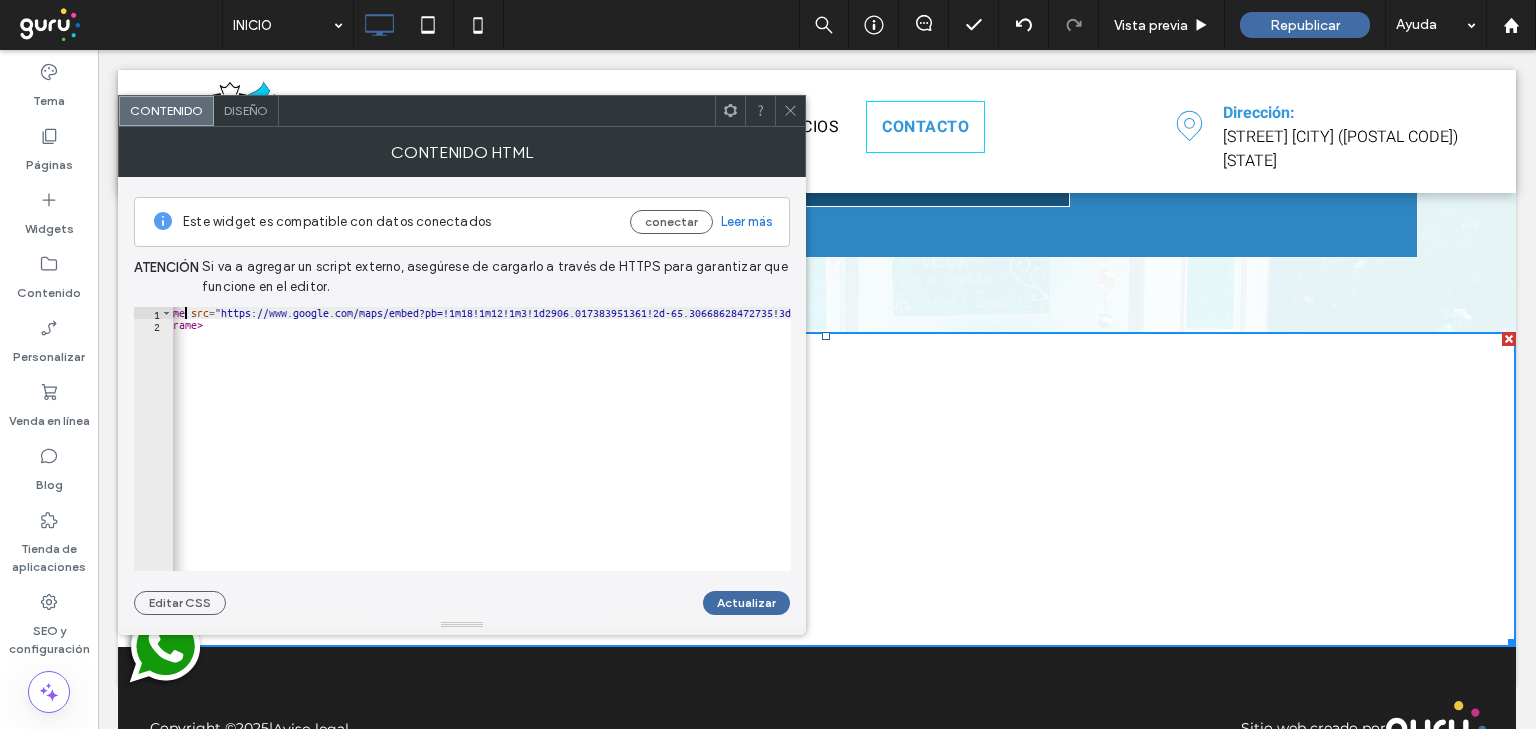 scroll, scrollTop: 0, scrollLeft: 0, axis: both 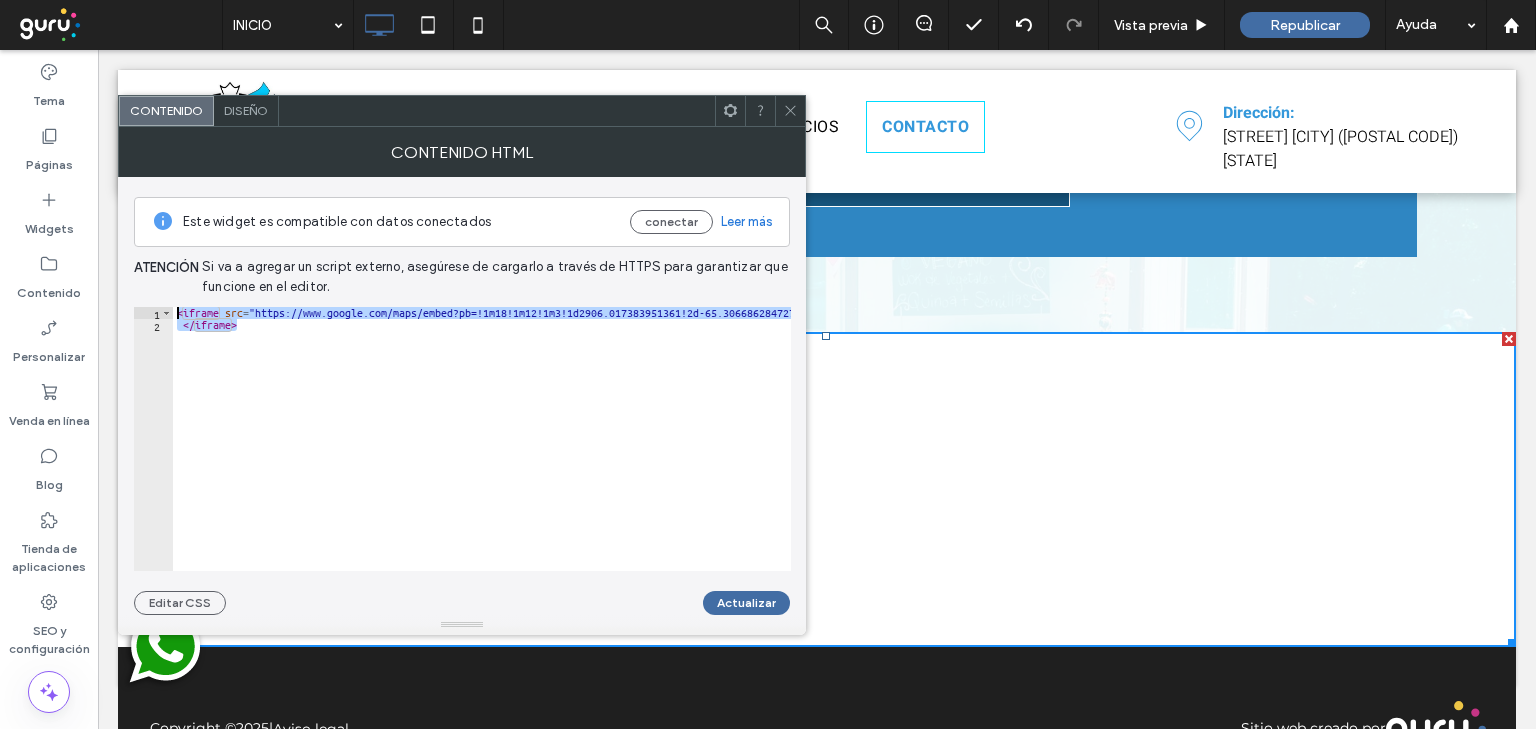 drag, startPoint x: 242, startPoint y: 328, endPoint x: 164, endPoint y: 299, distance: 83.21658 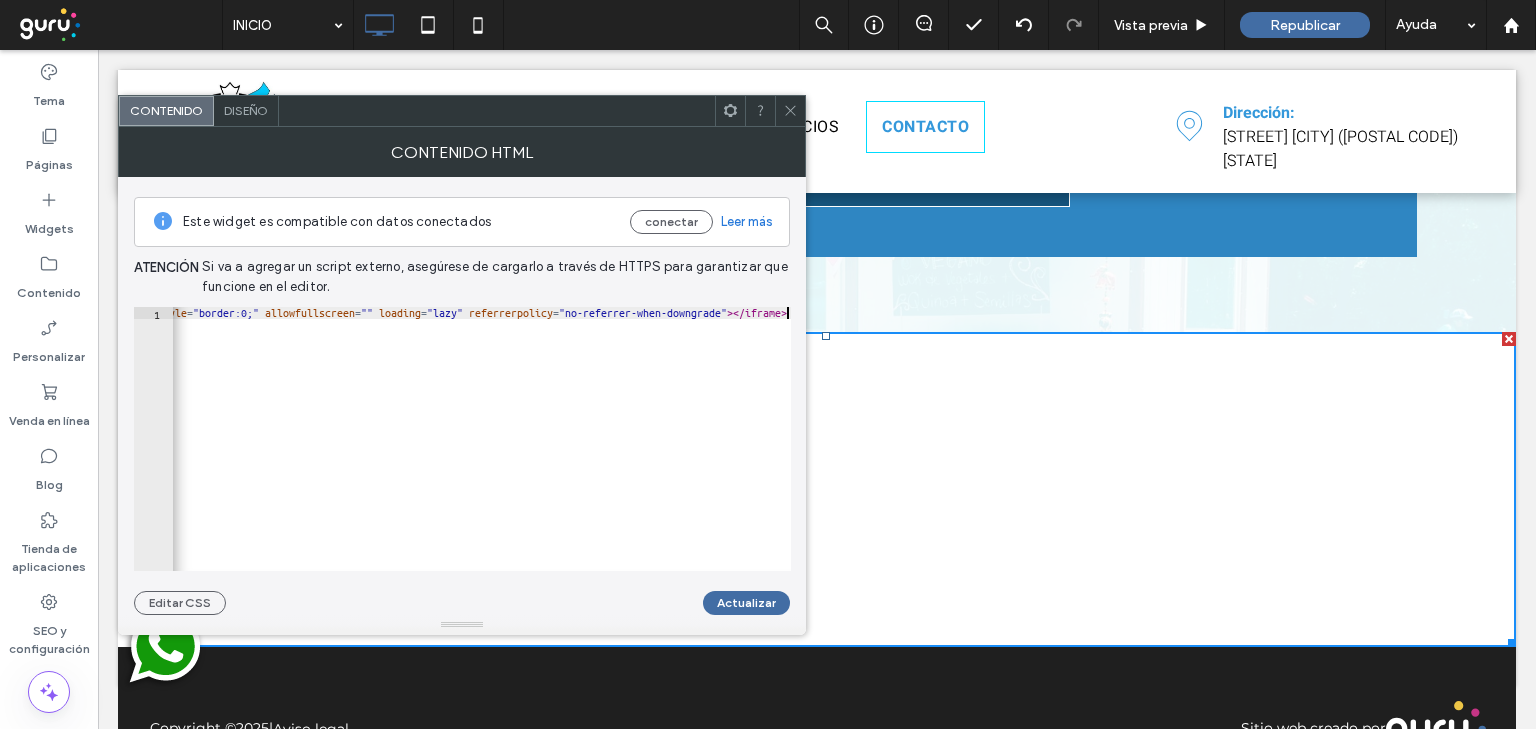 scroll, scrollTop: 0, scrollLeft: 1861, axis: horizontal 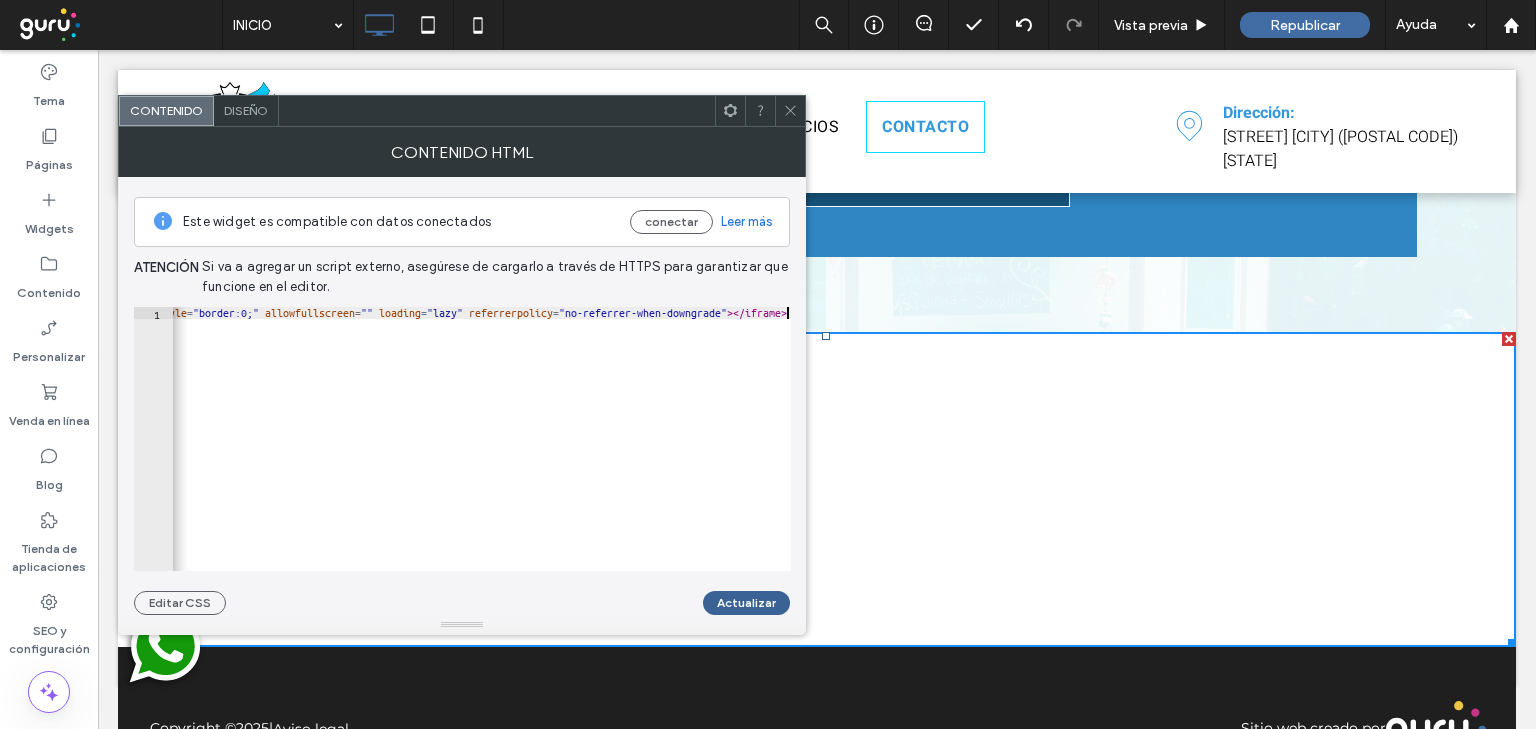 click on "Actualizar" at bounding box center [746, 603] 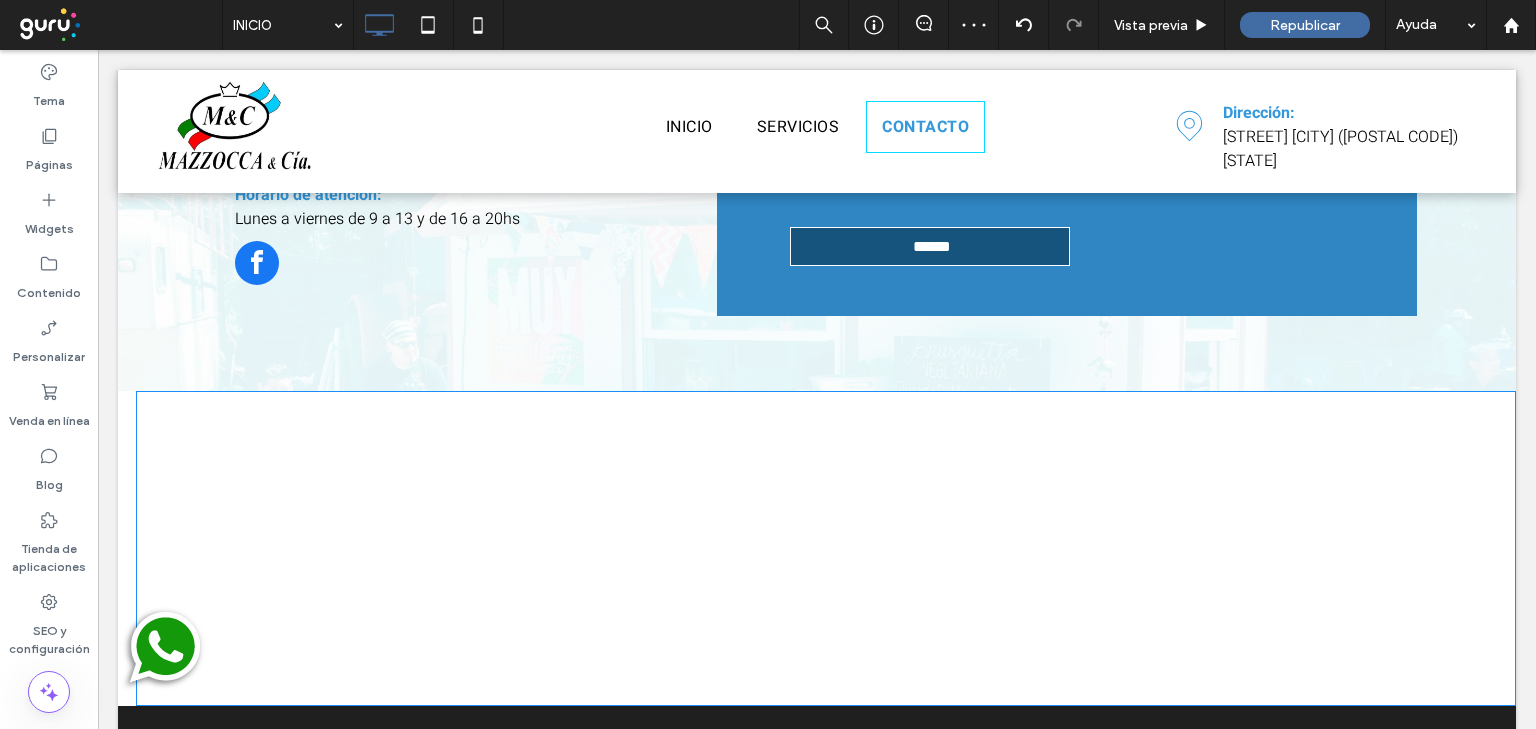 scroll, scrollTop: 2989, scrollLeft: 0, axis: vertical 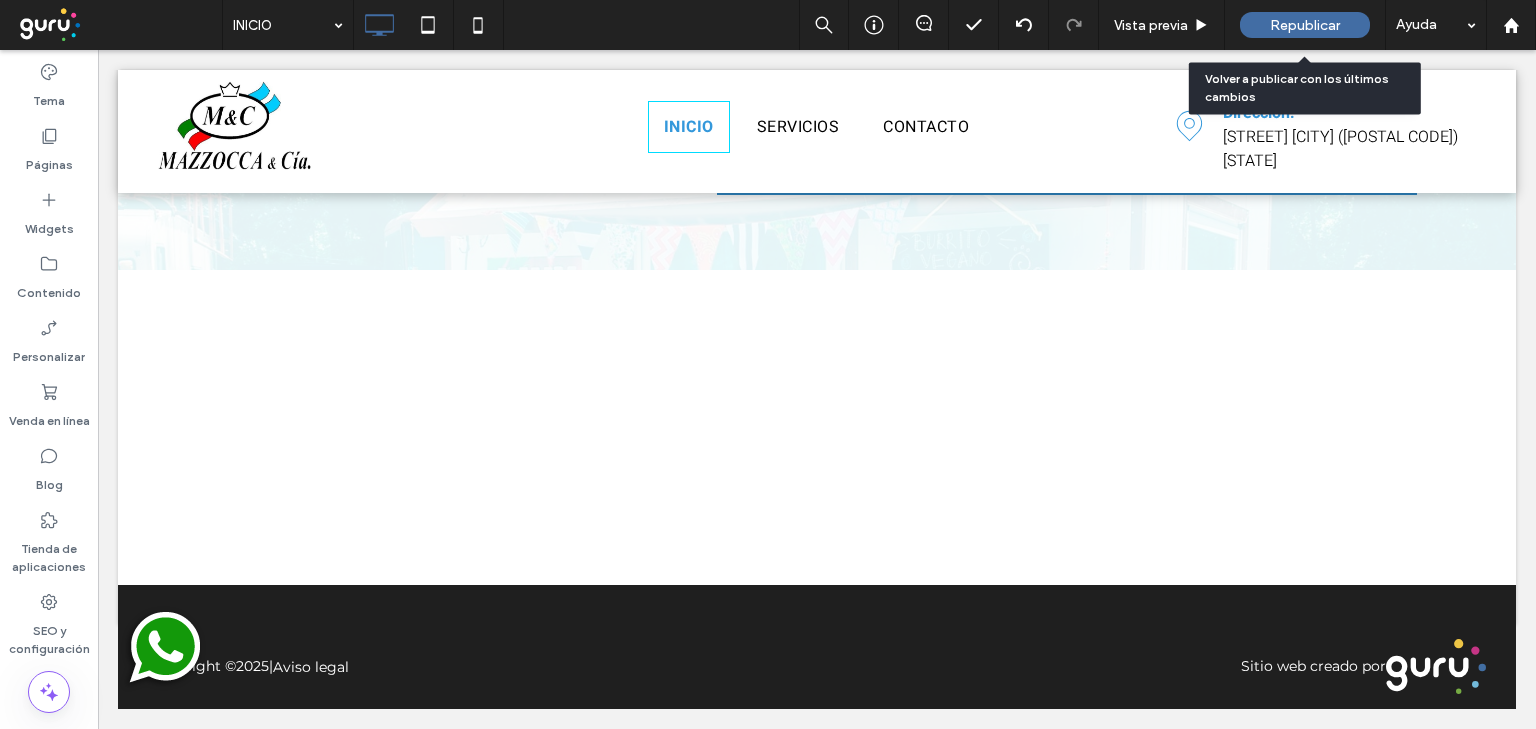click on "Republicar" at bounding box center (1305, 25) 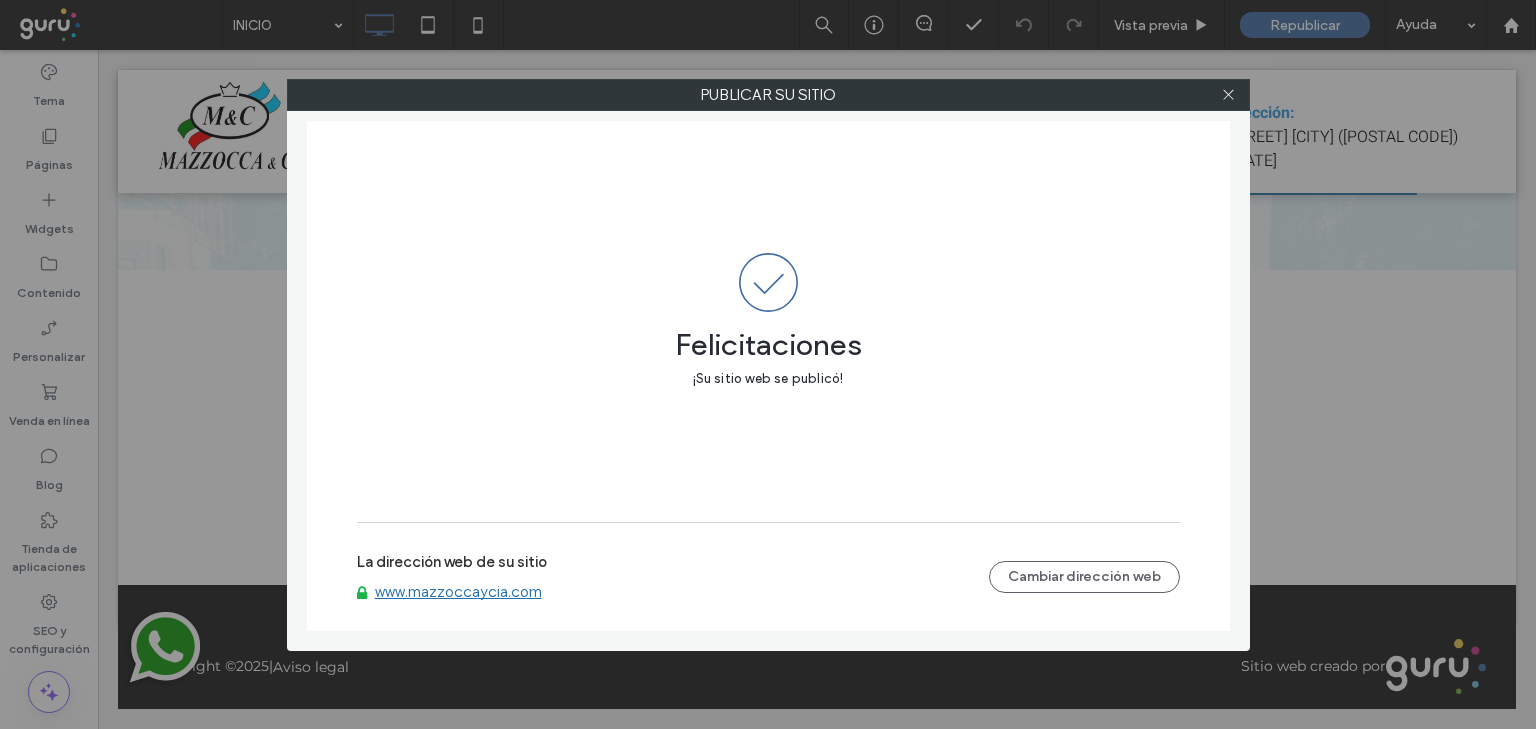 click on "www.[DOMAIN].com" at bounding box center [458, 592] 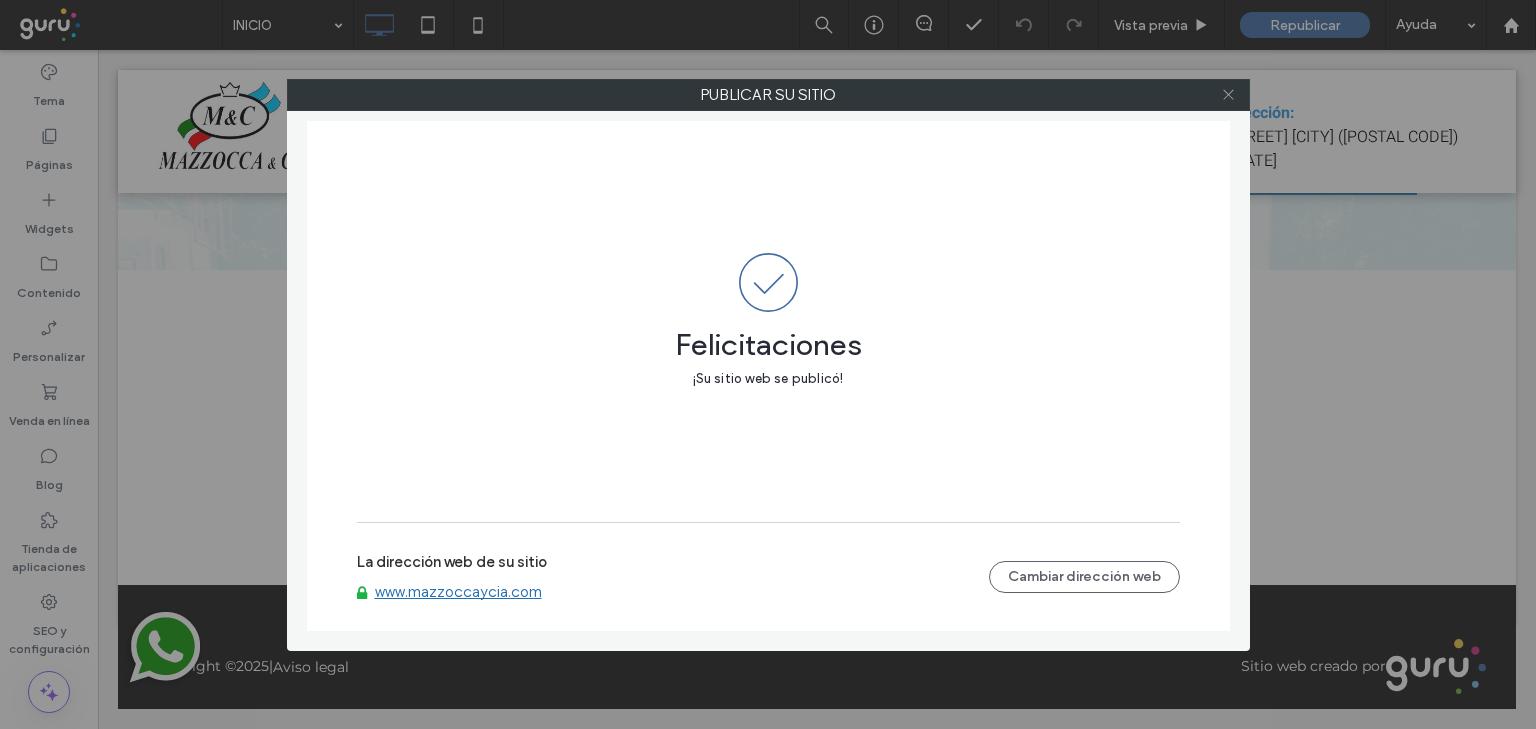 click 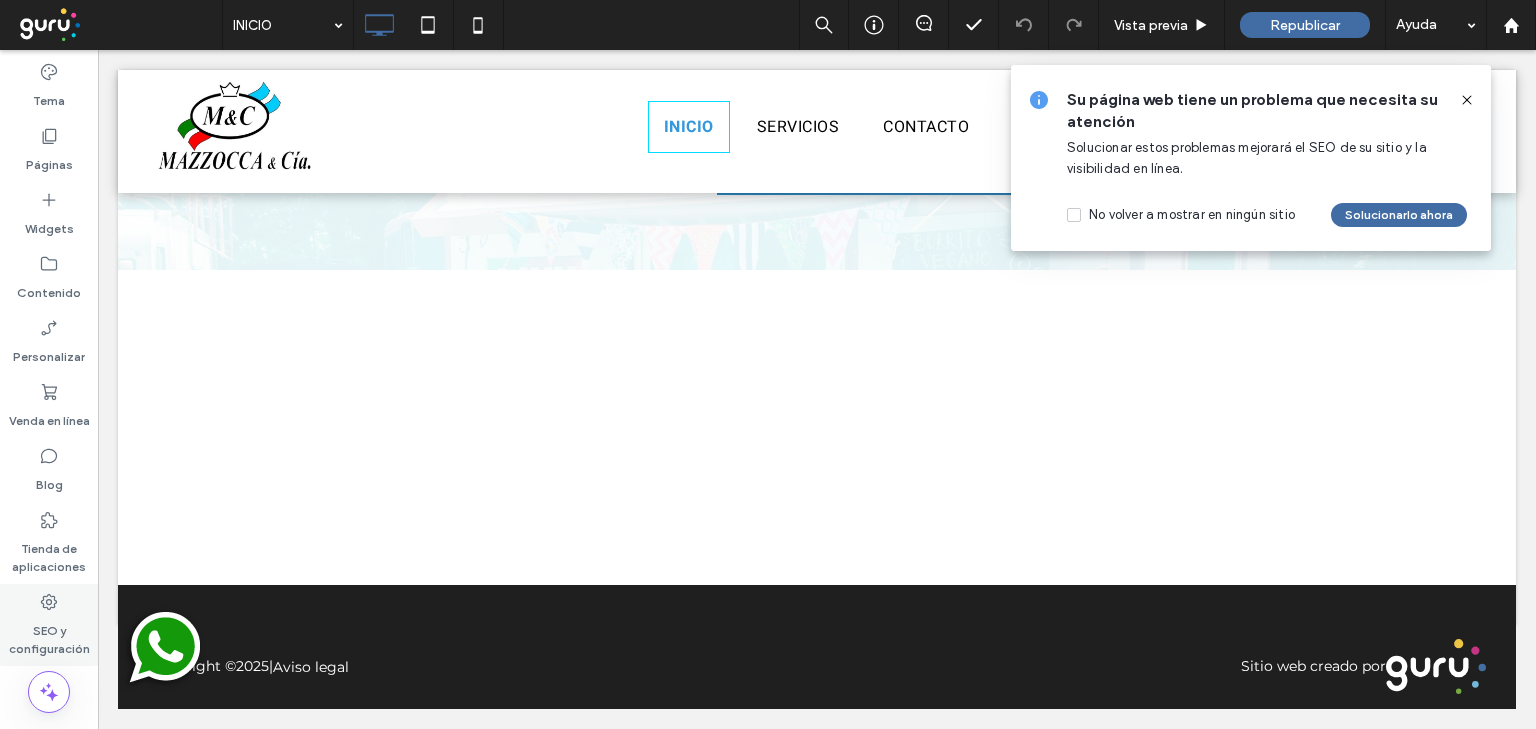 click on "SEO y configuración" at bounding box center (49, 635) 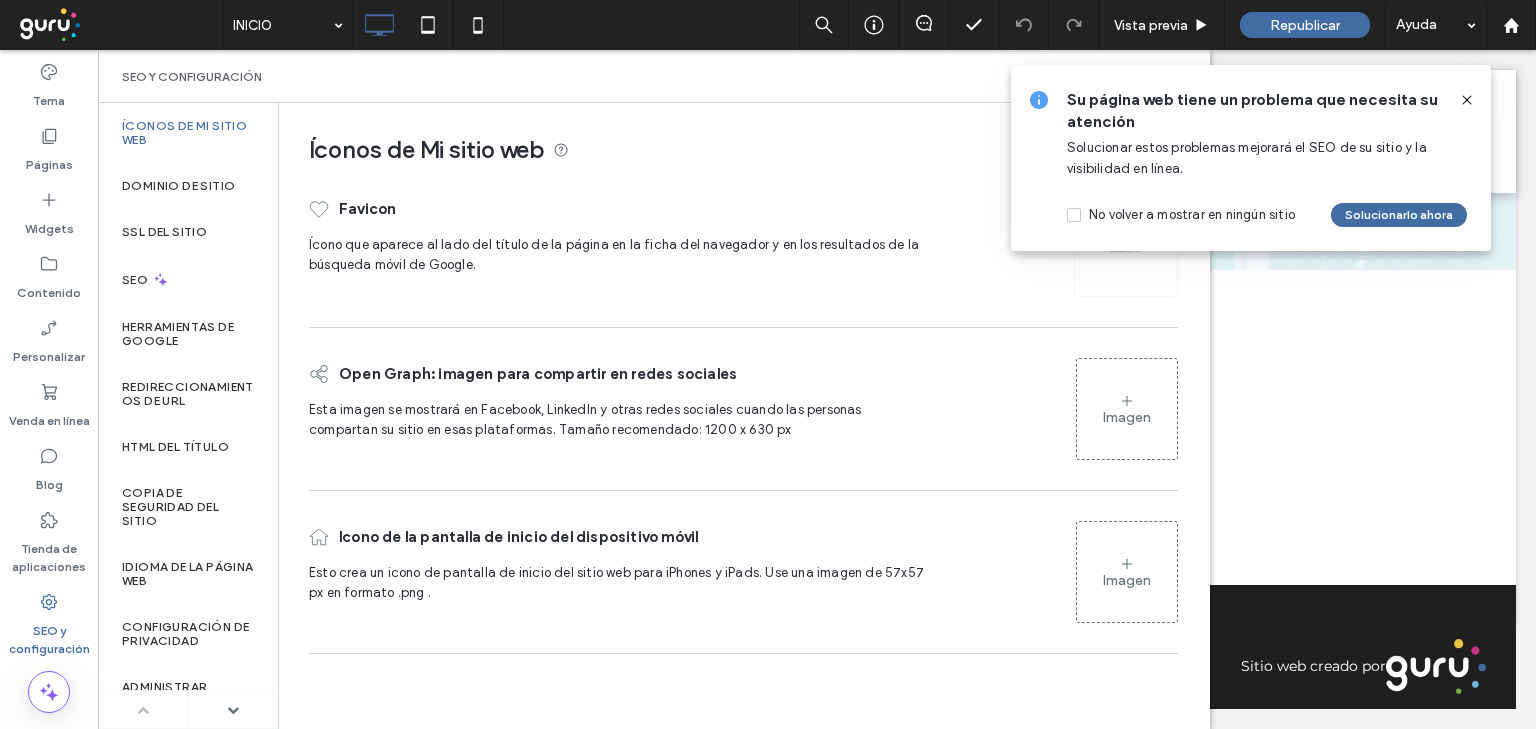 click 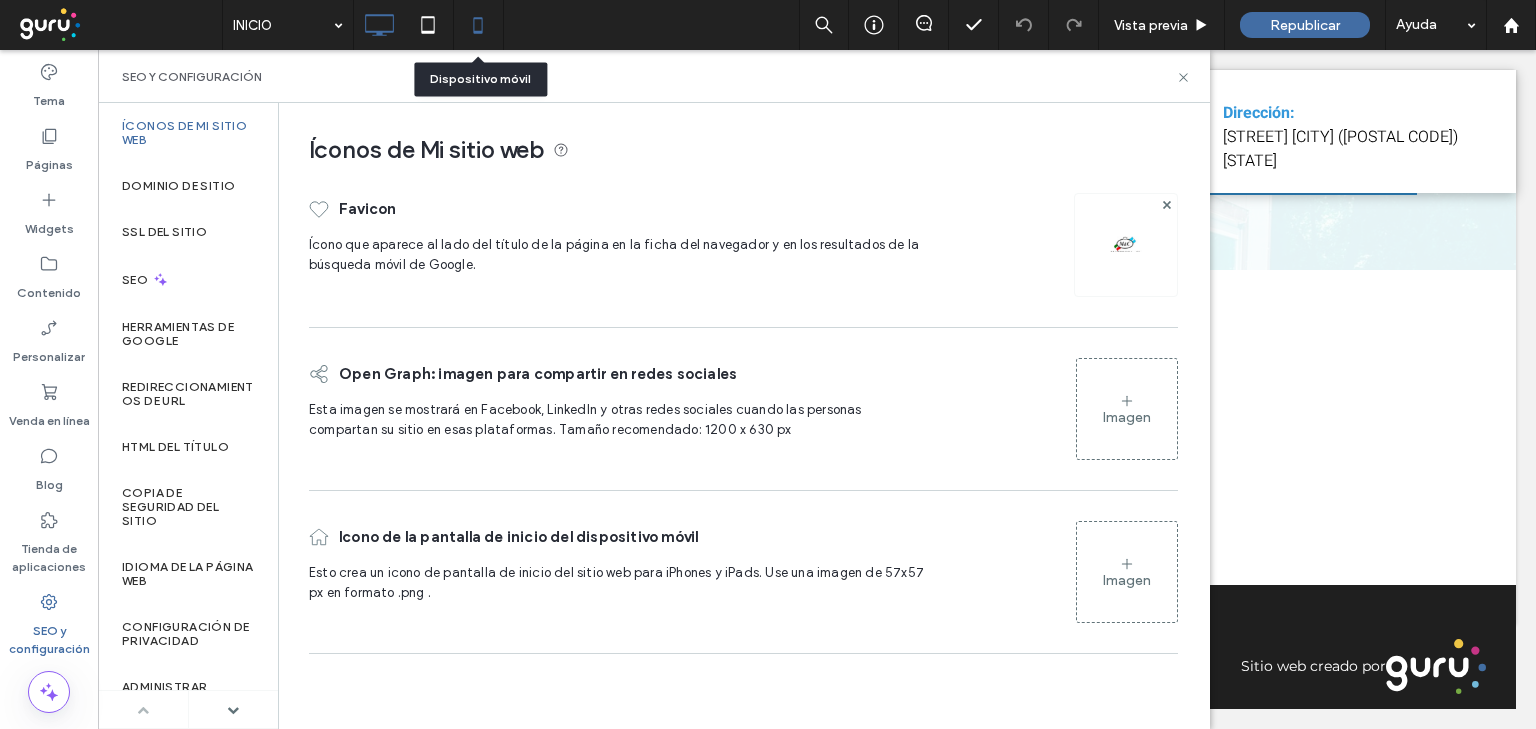 click 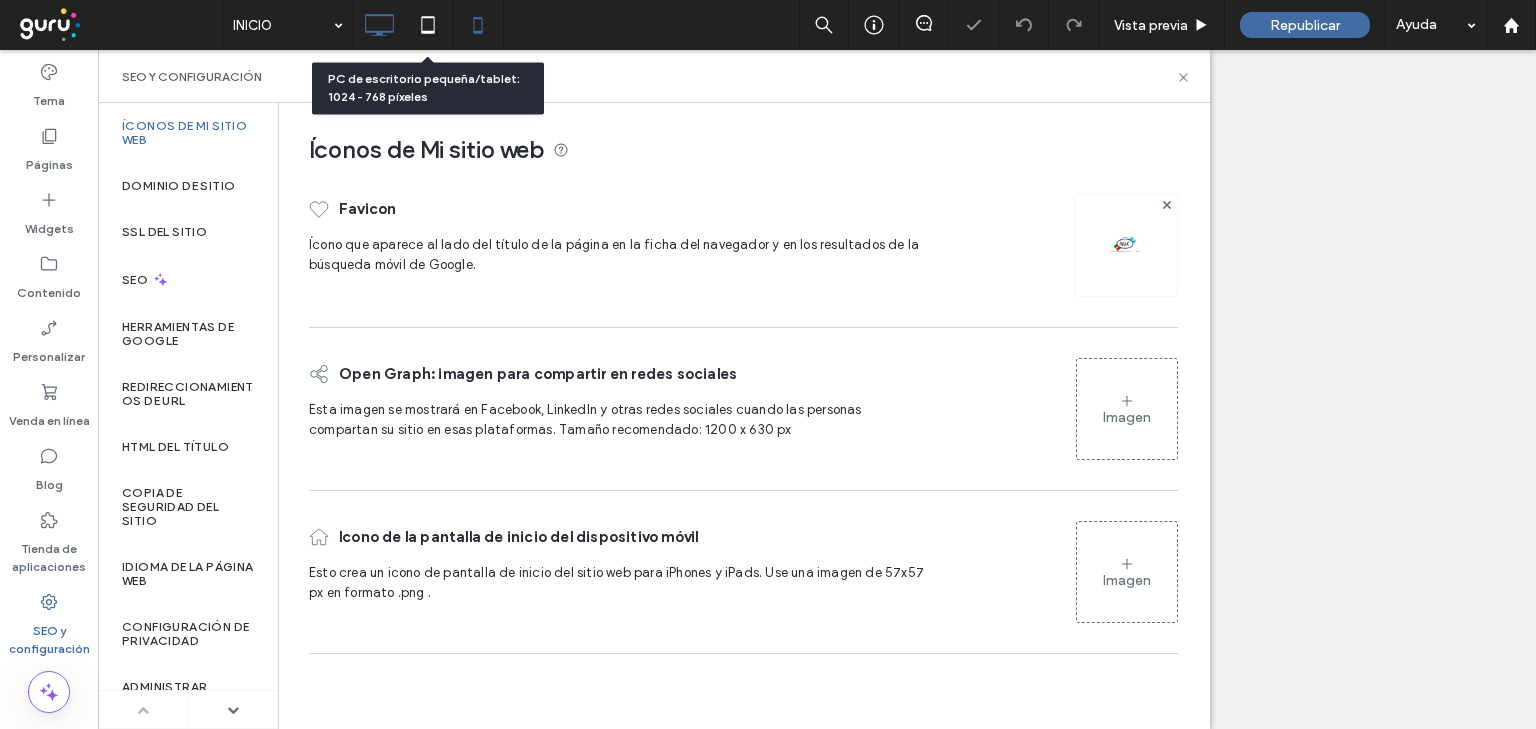 scroll, scrollTop: 0, scrollLeft: 0, axis: both 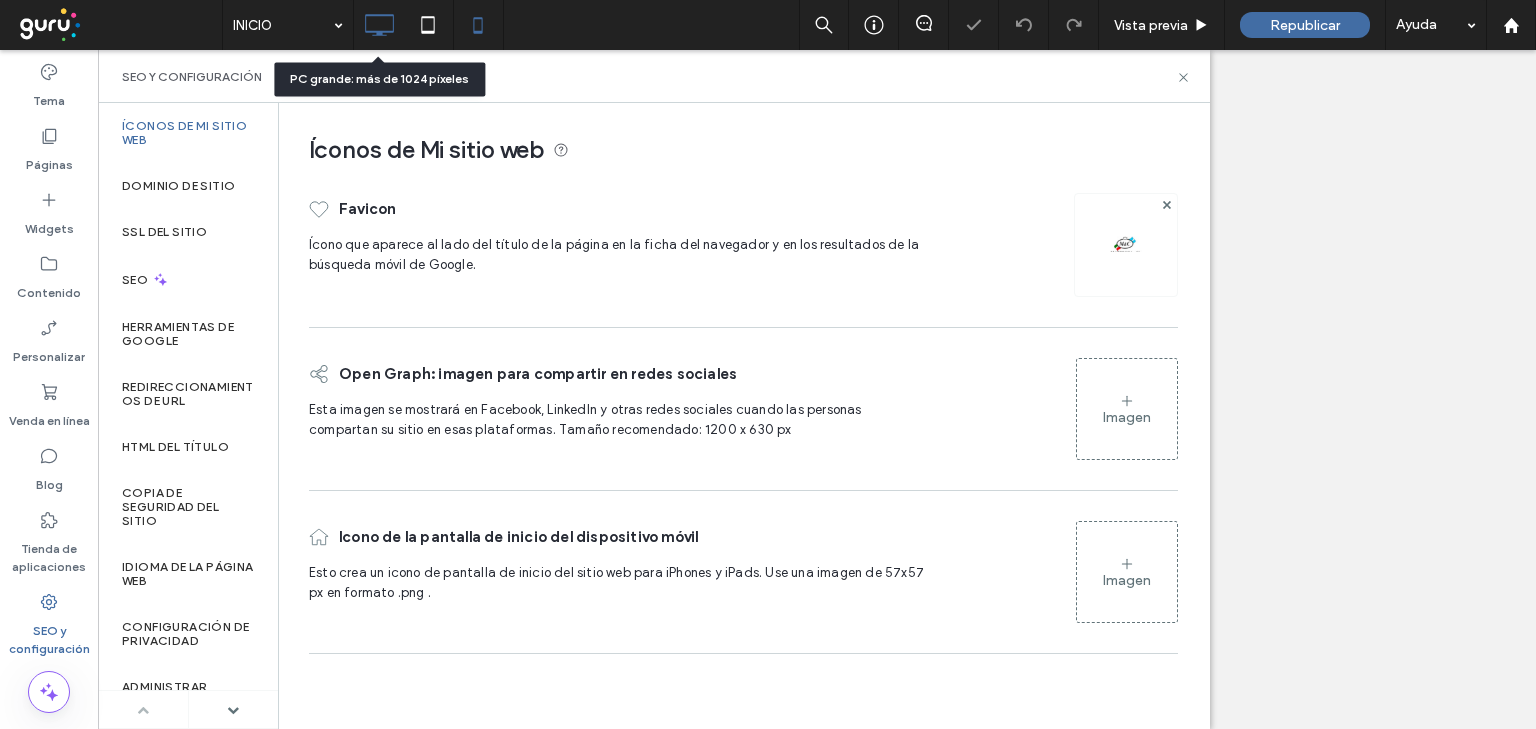 click 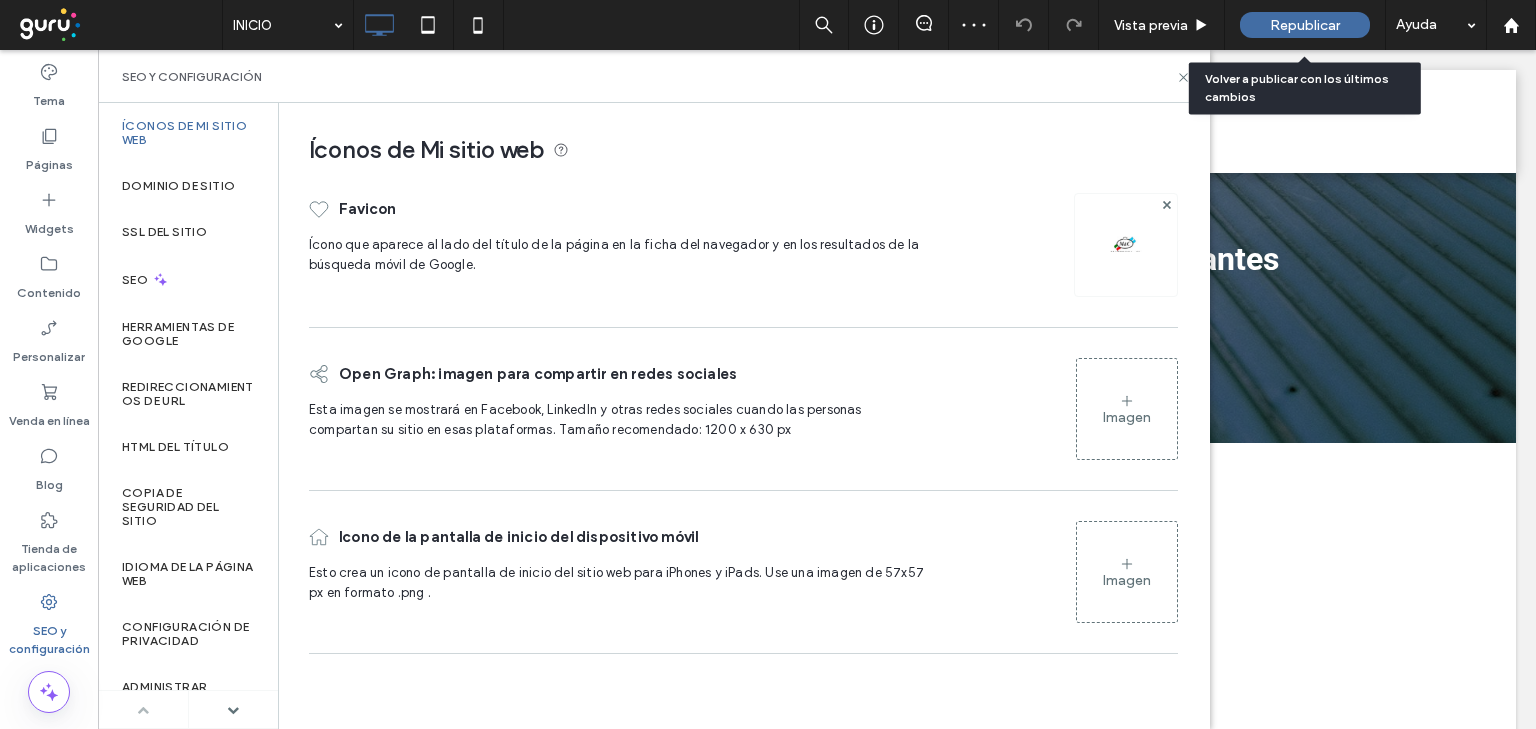 click on "Republicar" at bounding box center [1305, 25] 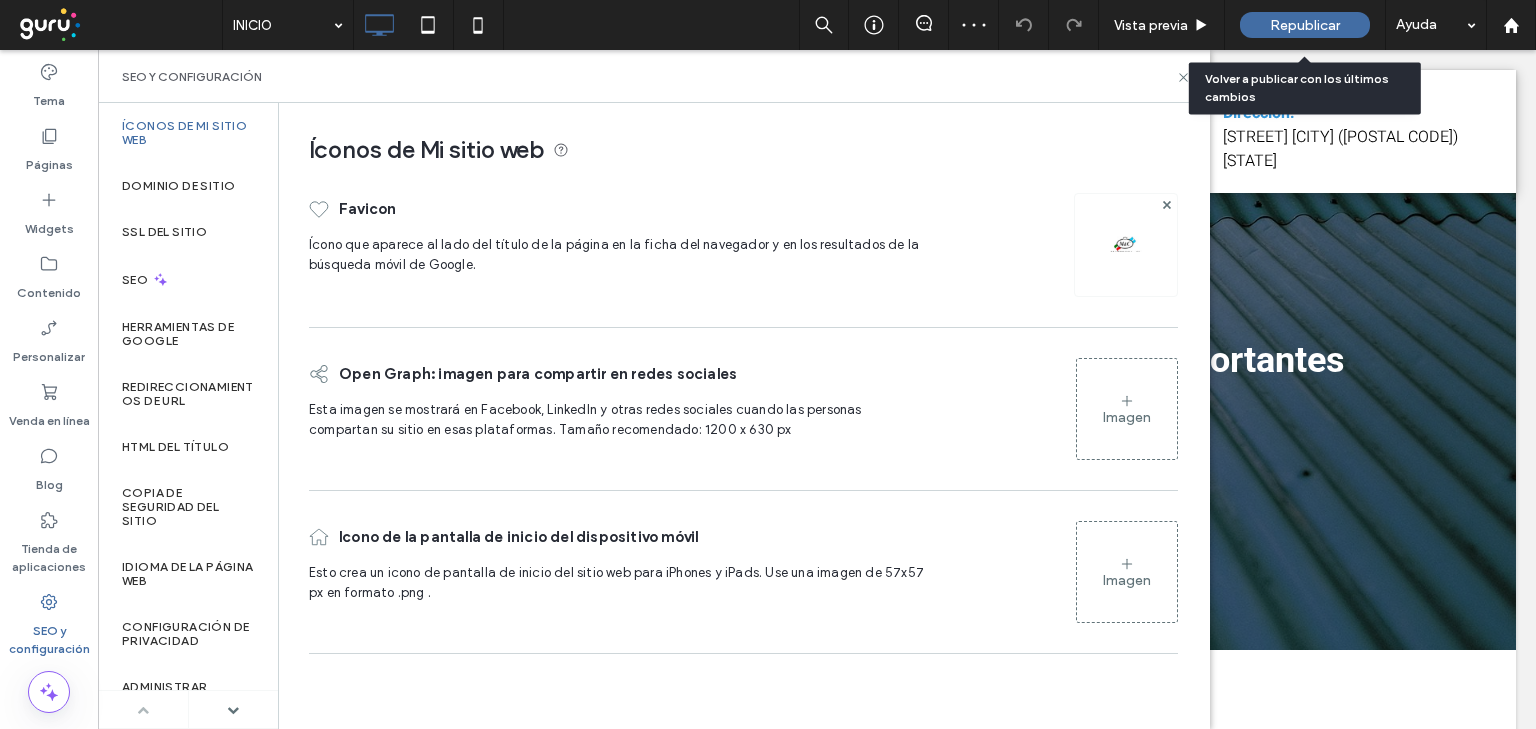 scroll, scrollTop: 0, scrollLeft: 0, axis: both 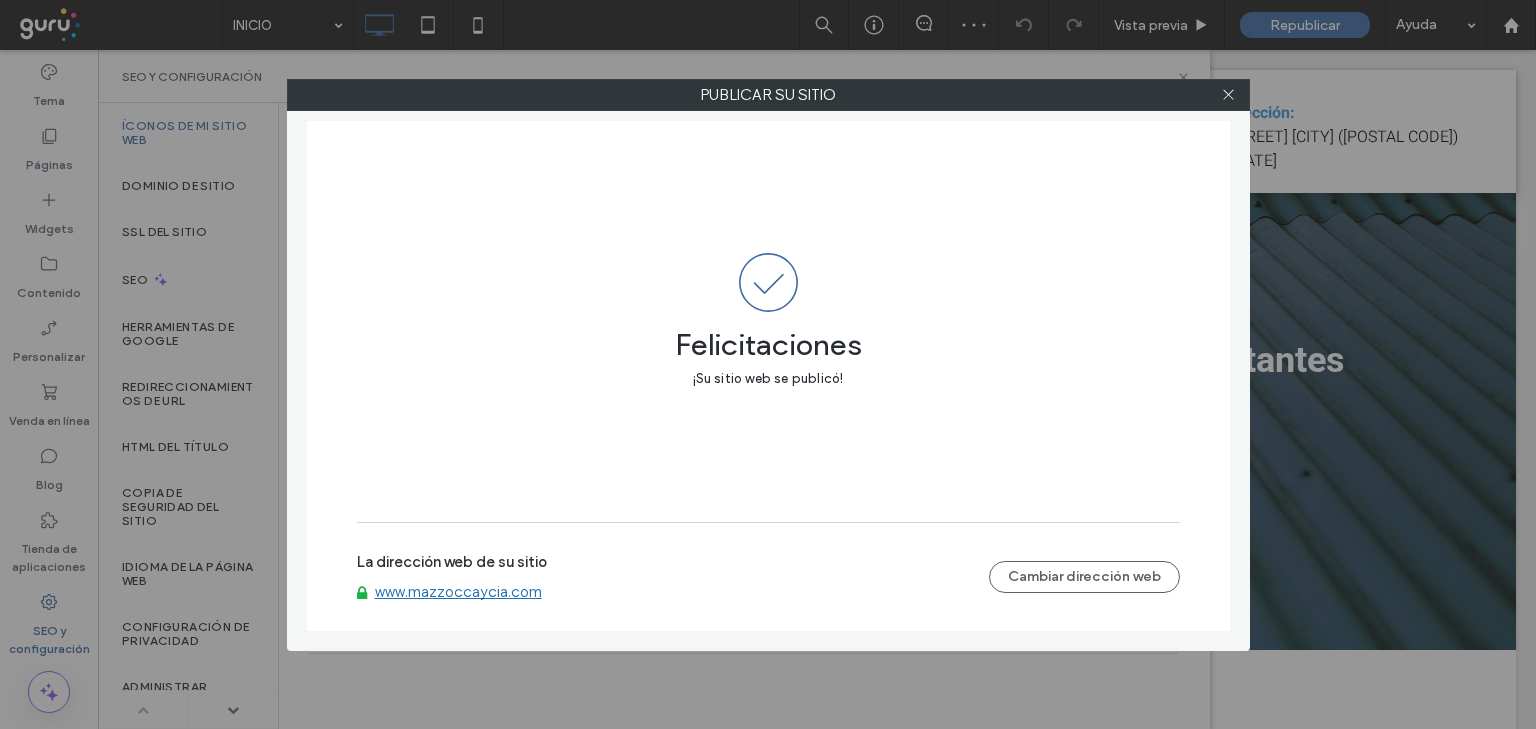 click on "www.[DOMAIN].com" at bounding box center [458, 592] 